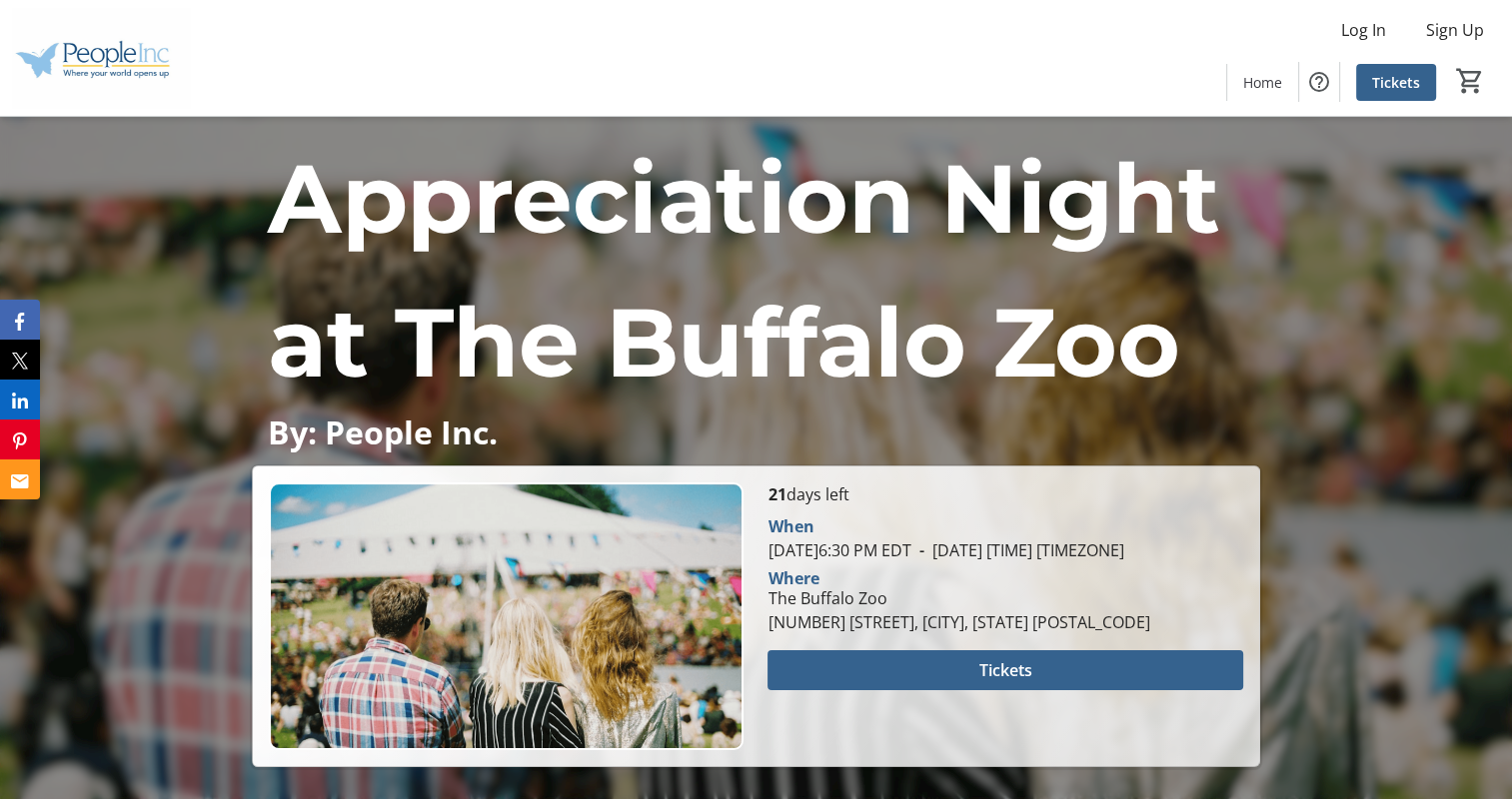 scroll, scrollTop: 300, scrollLeft: 0, axis: vertical 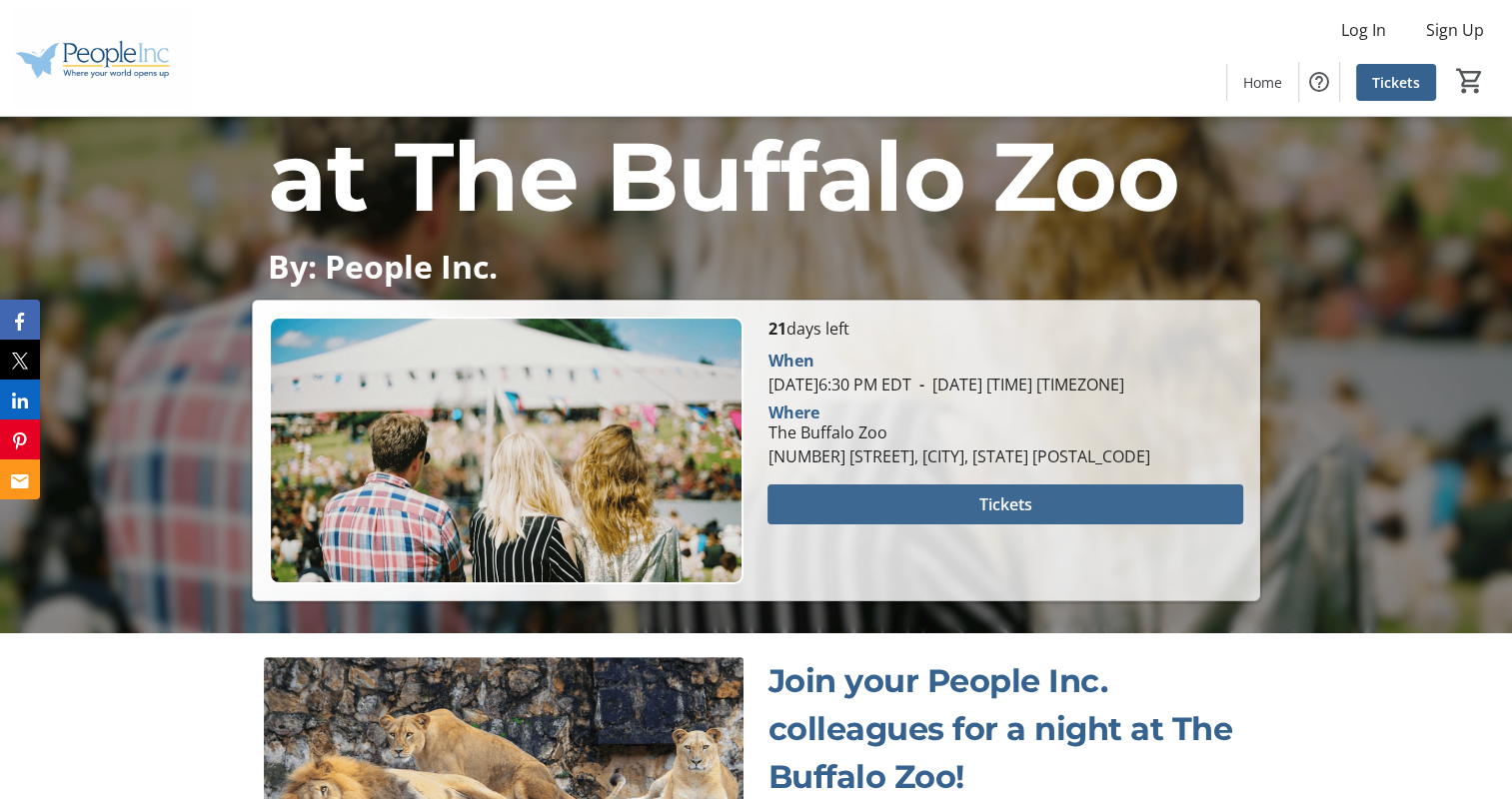 click on "Tickets" at bounding box center [1005, 504] 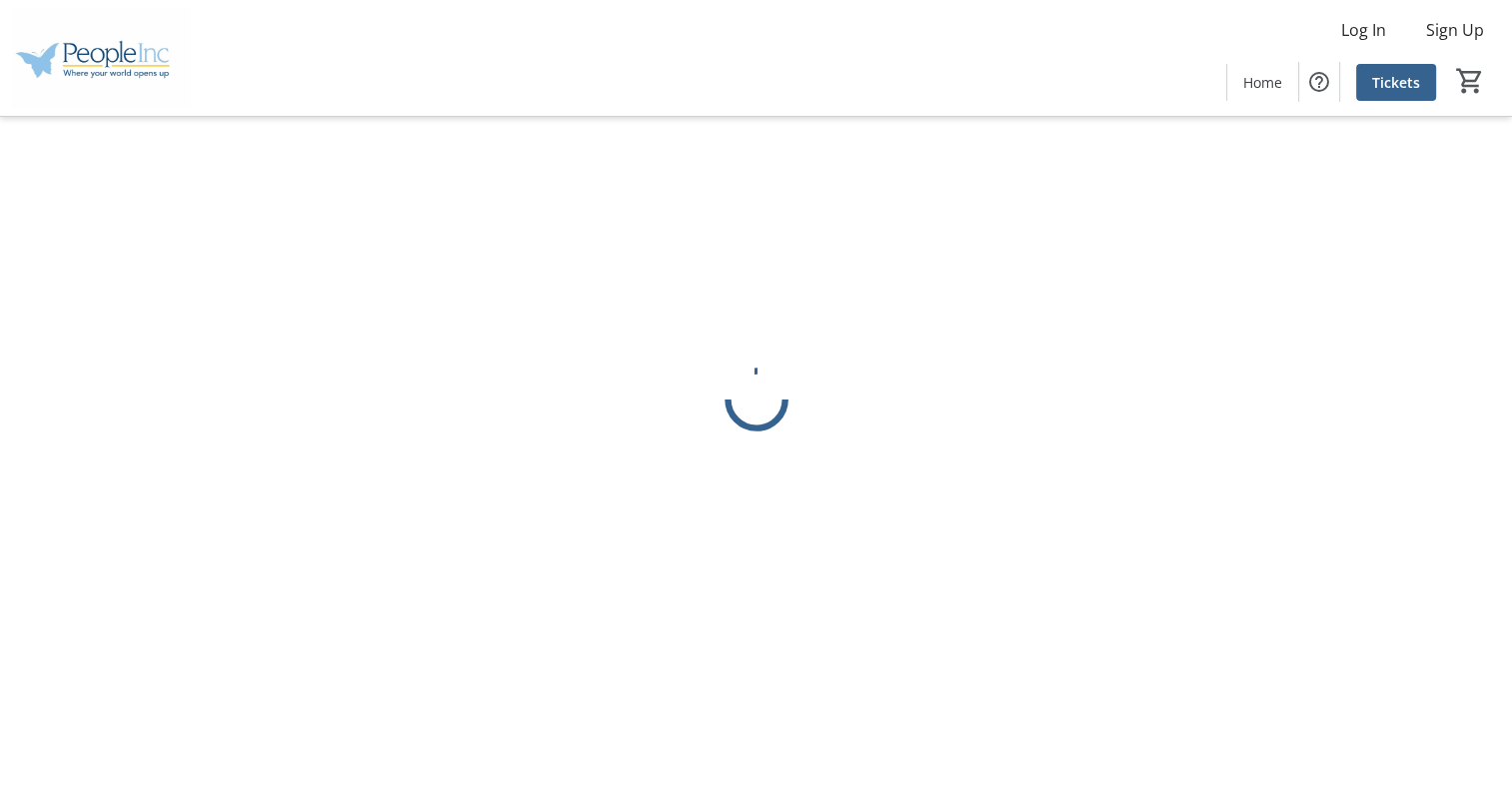 scroll, scrollTop: 0, scrollLeft: 0, axis: both 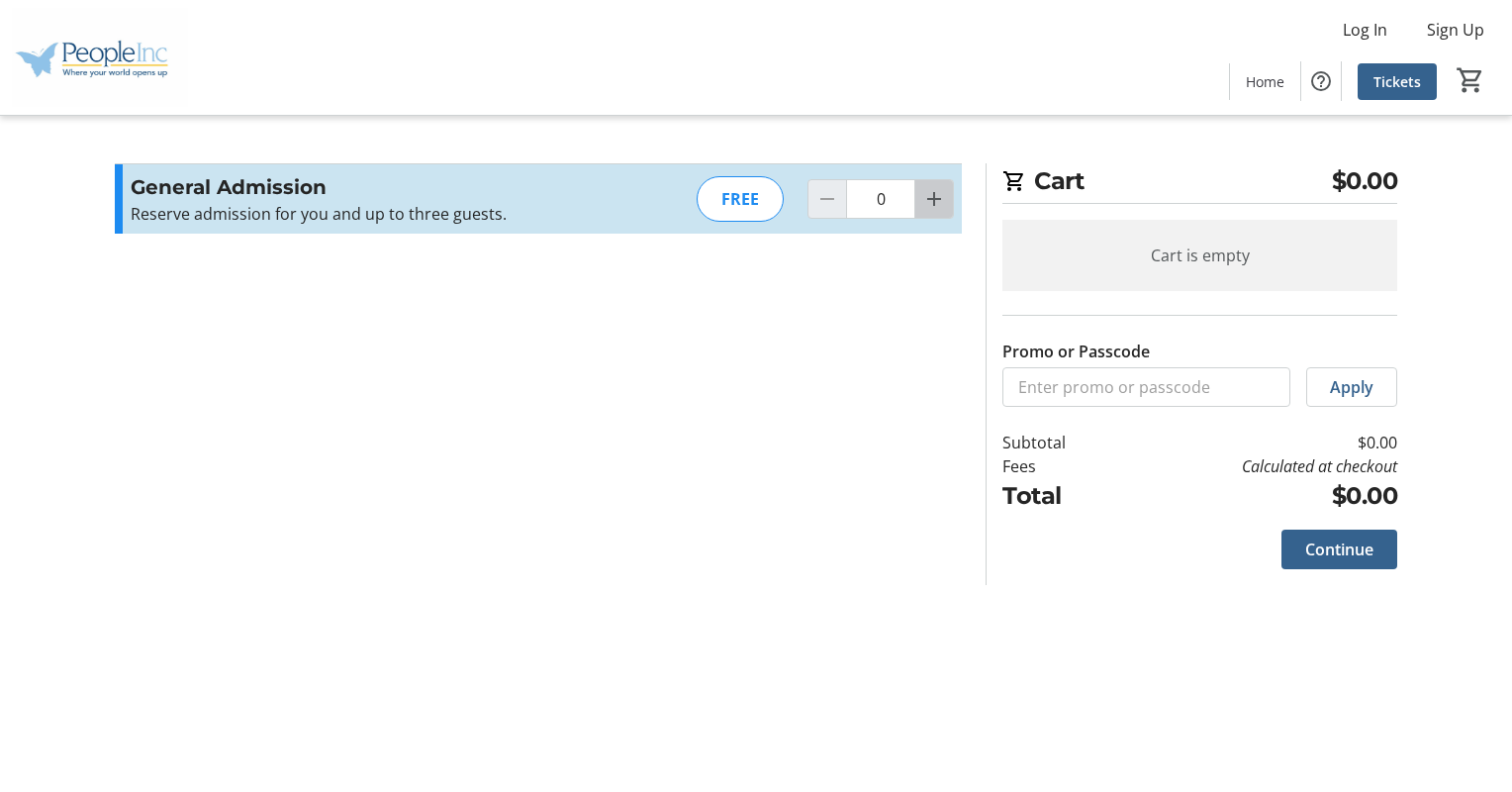 click 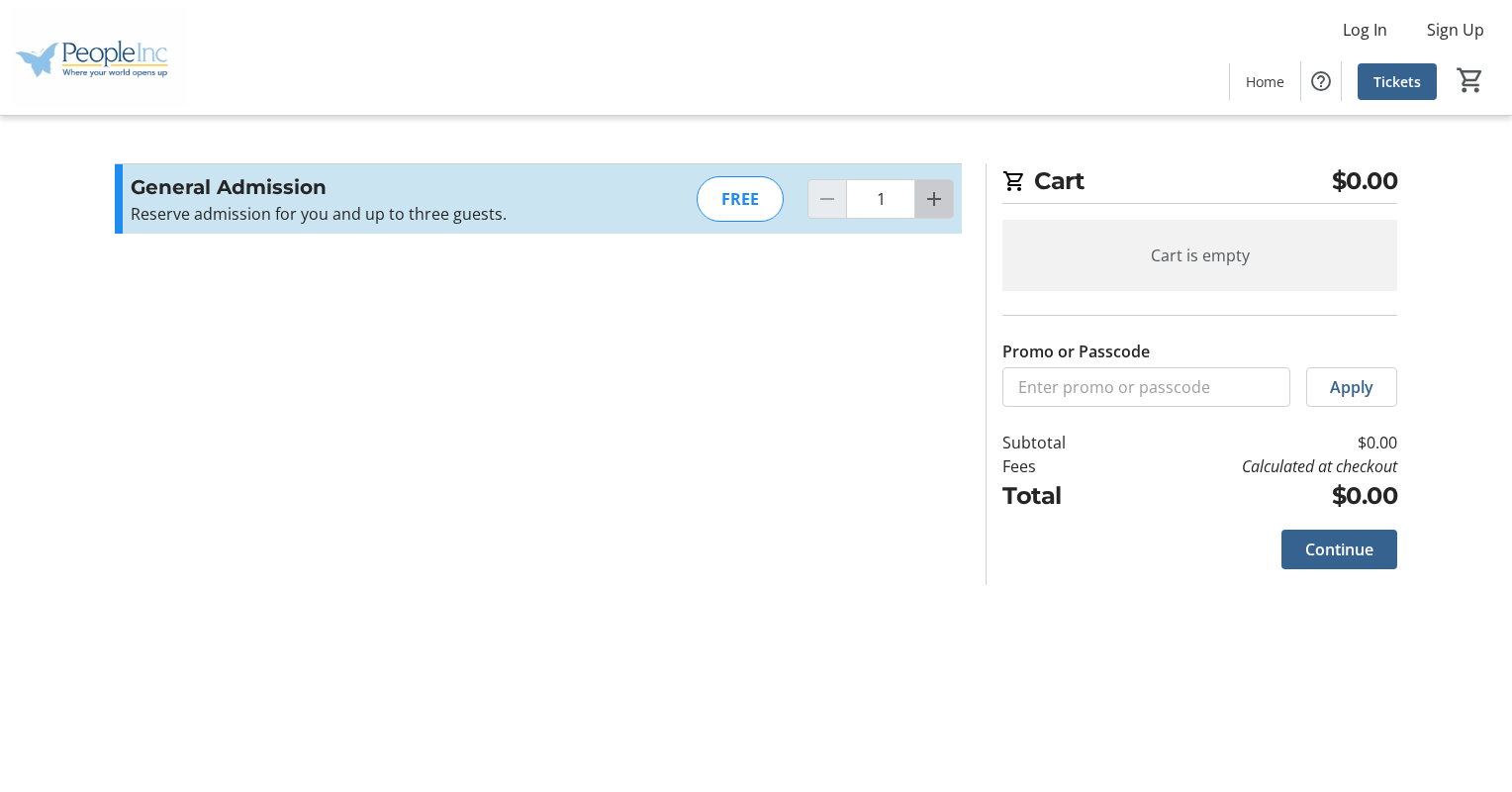 click 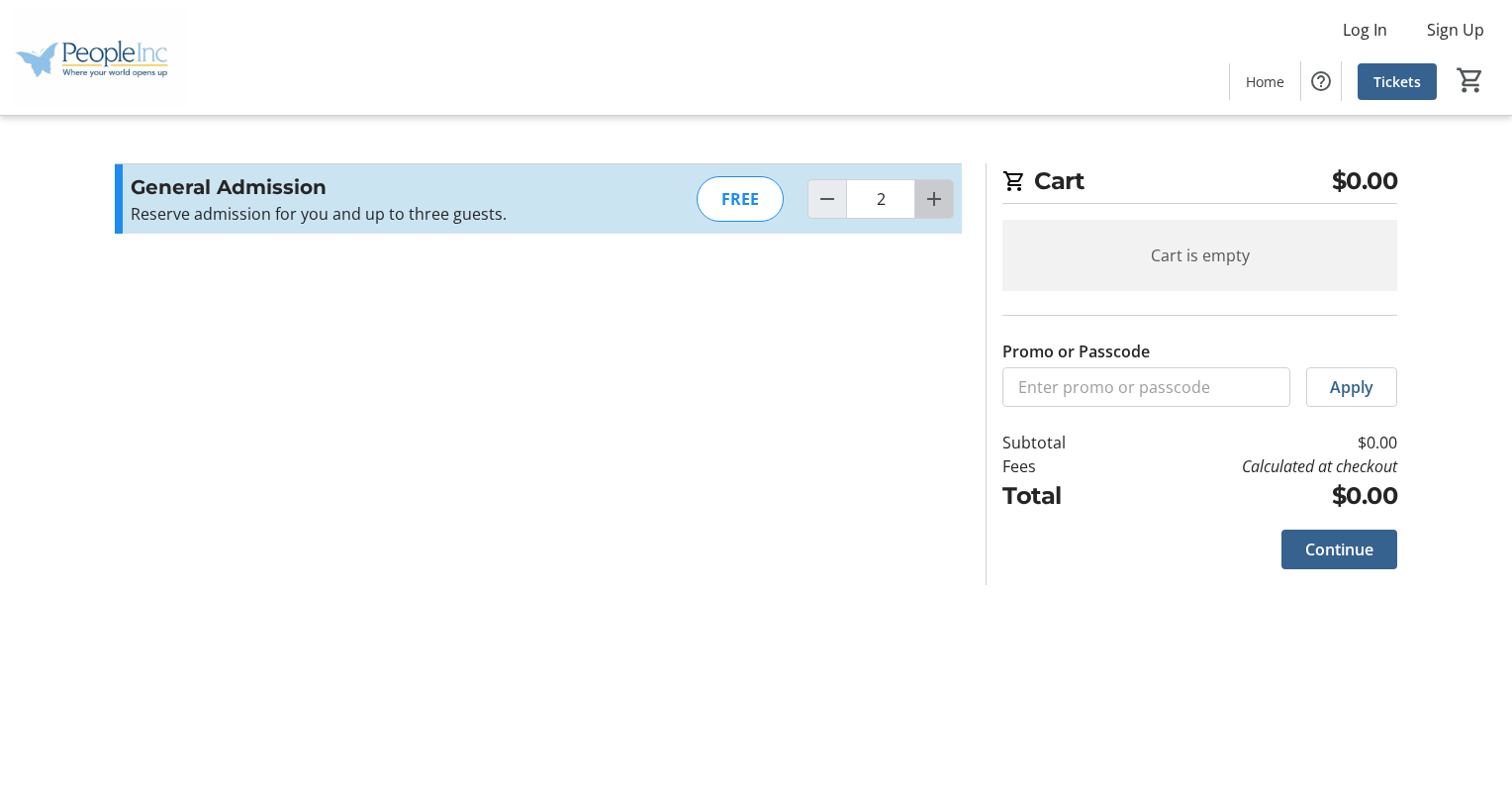 click 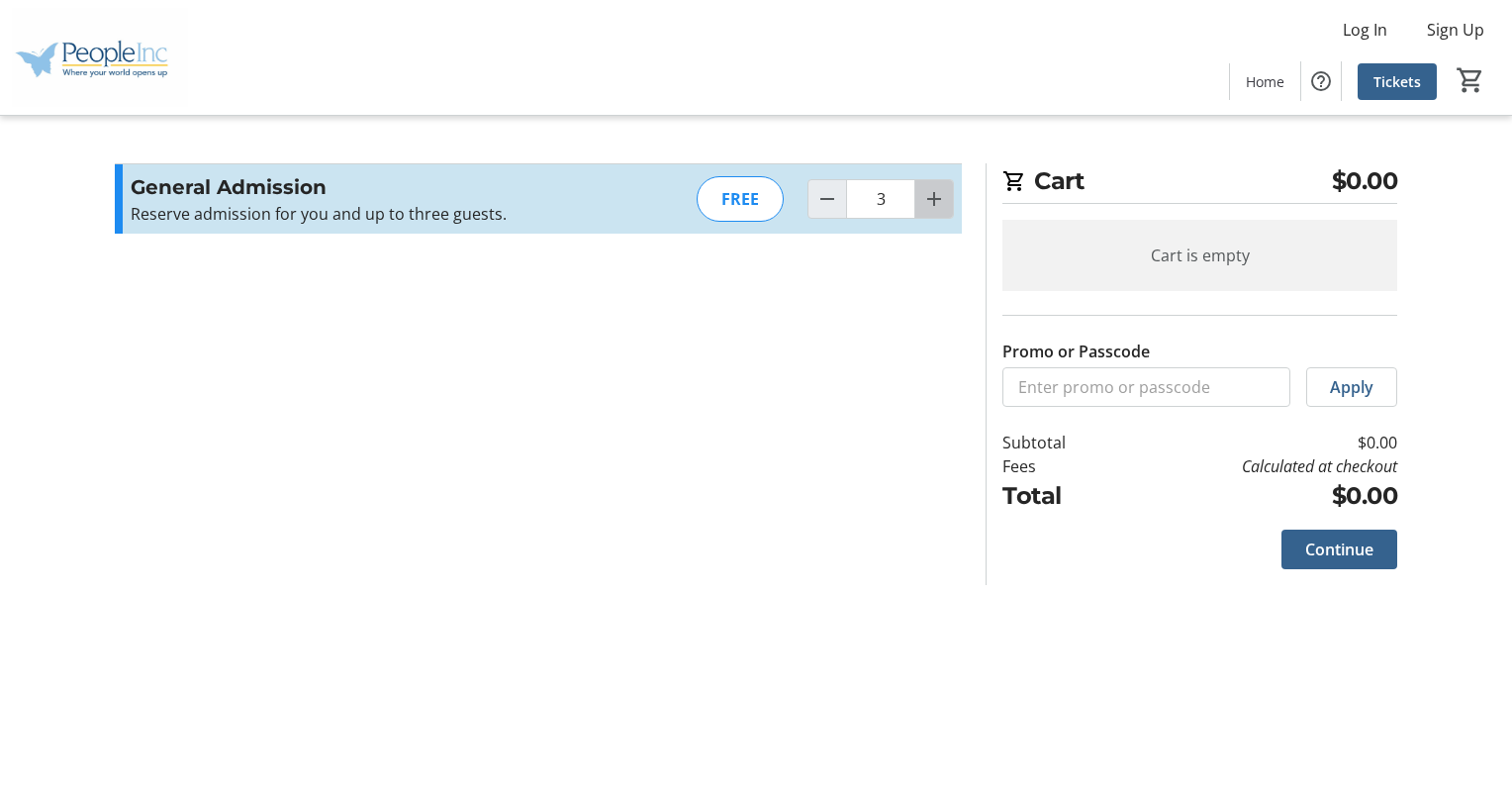 click 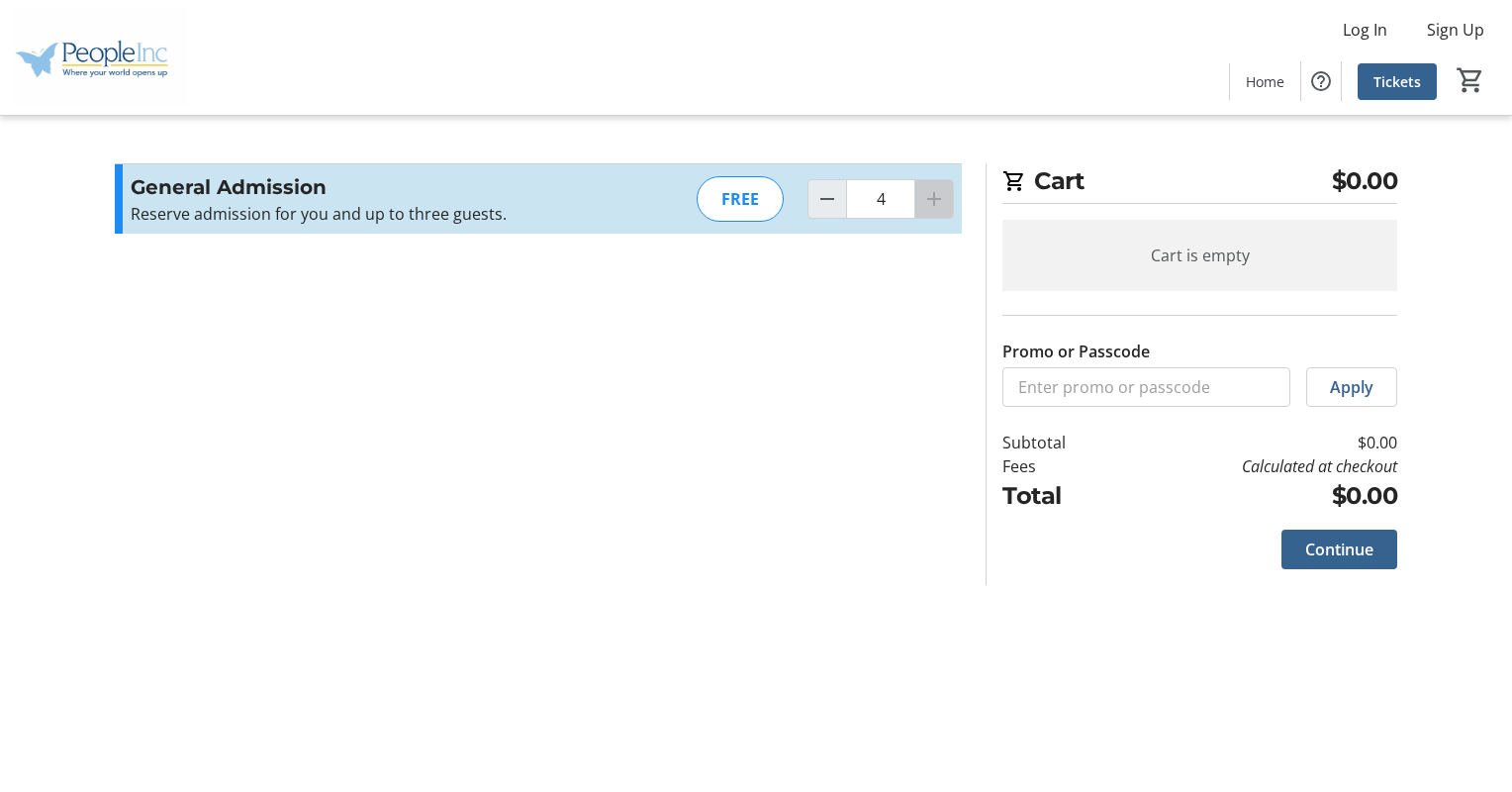click 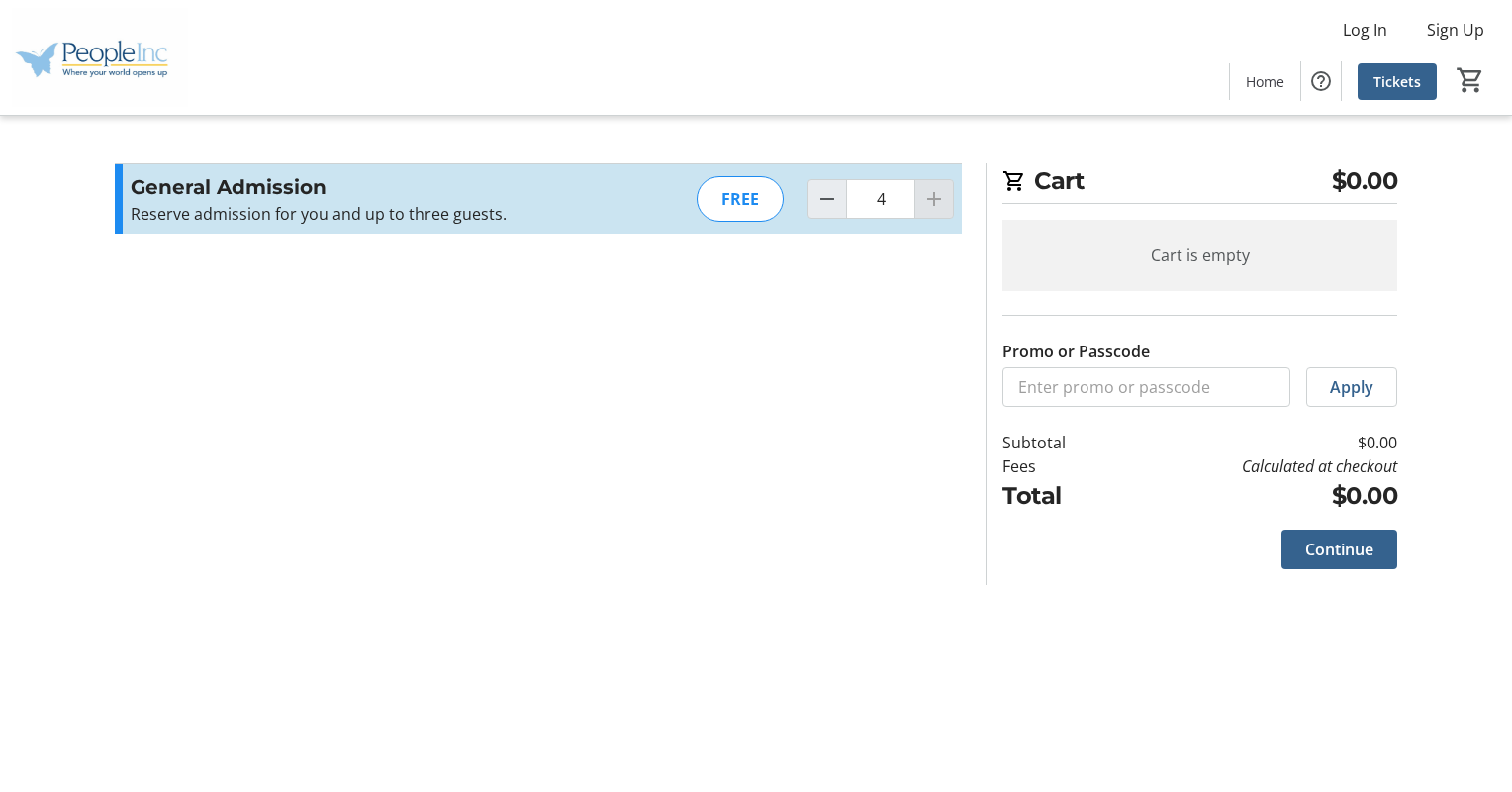 click 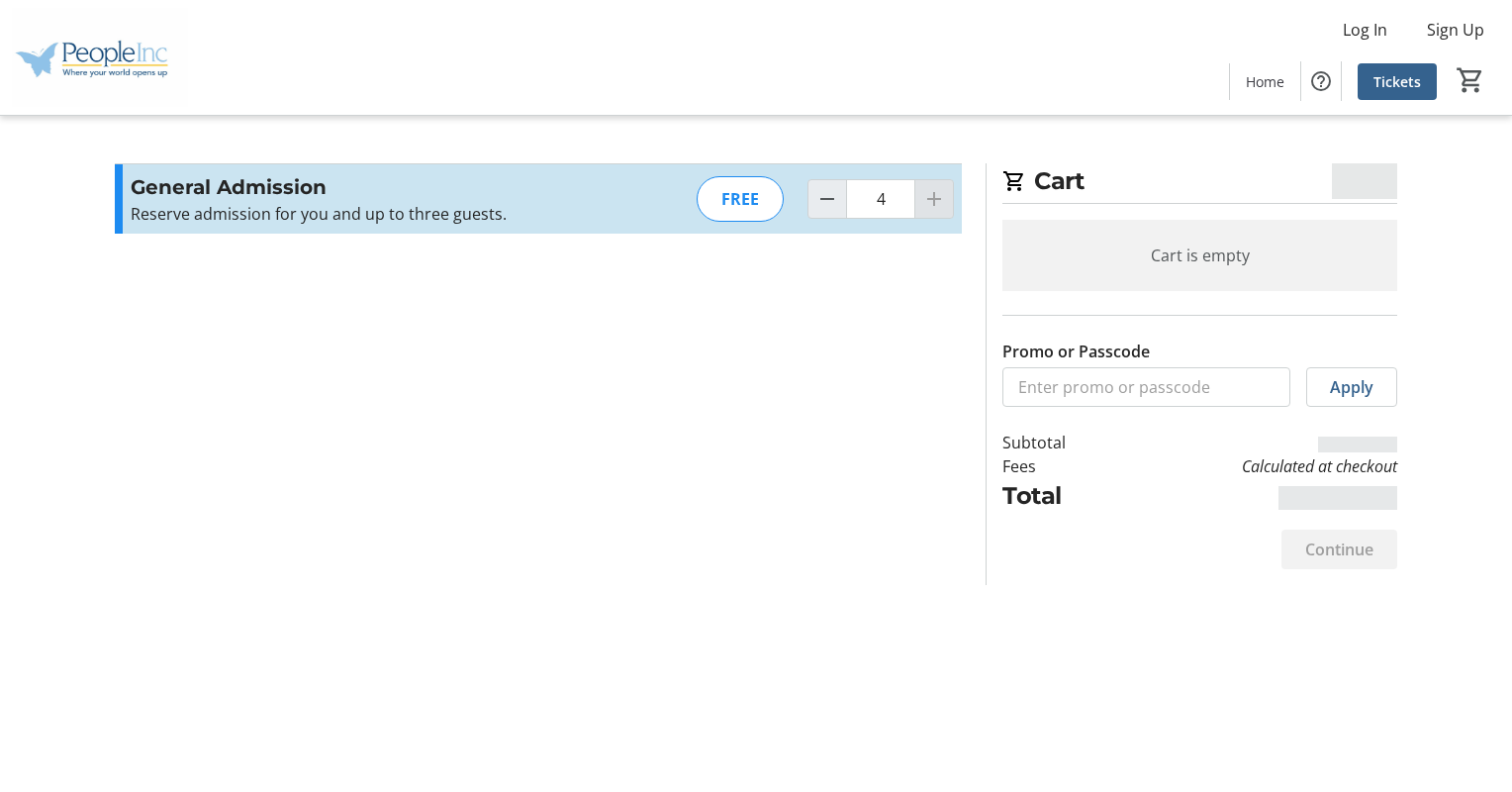 click 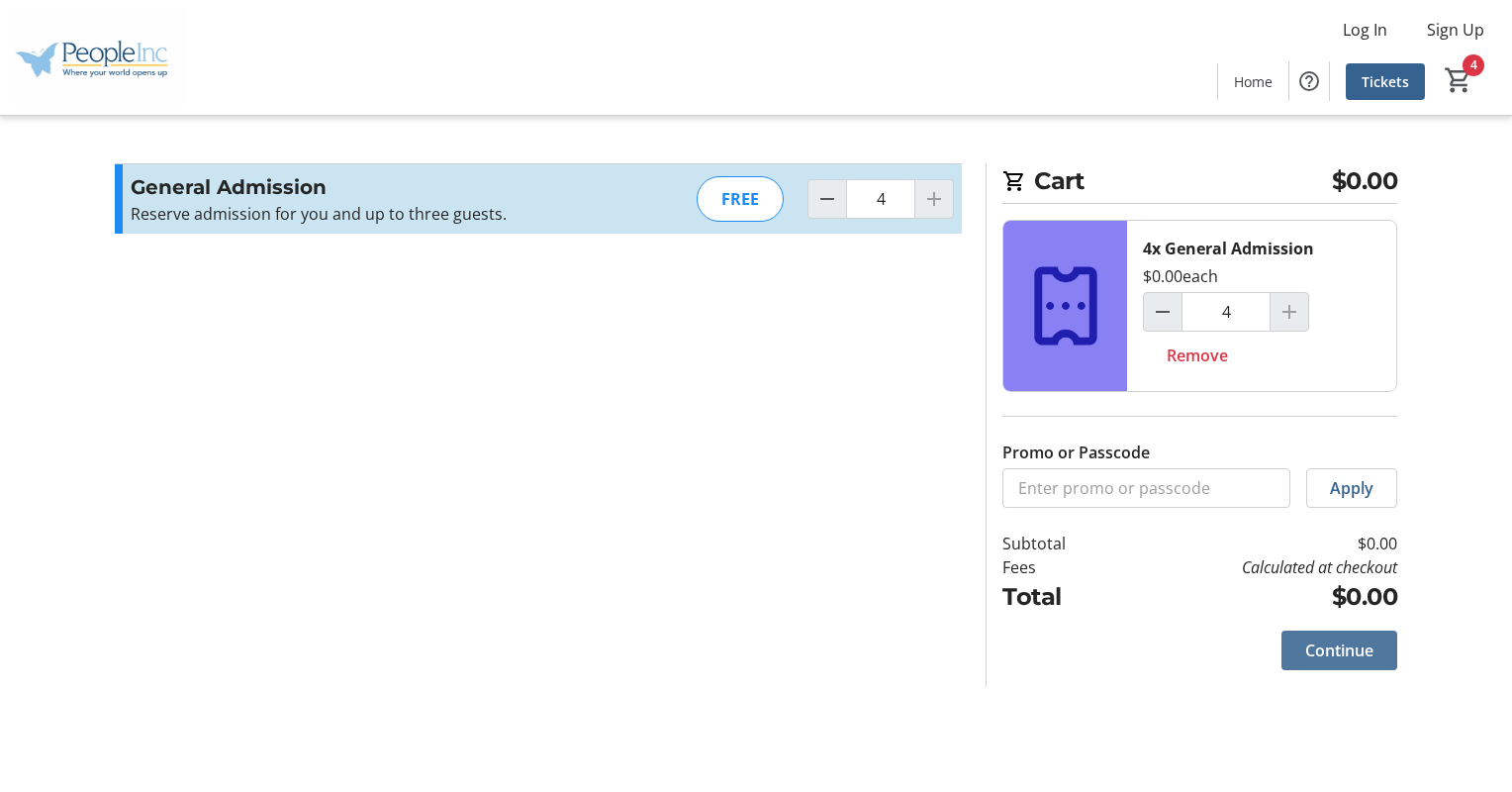 click on "Continue" 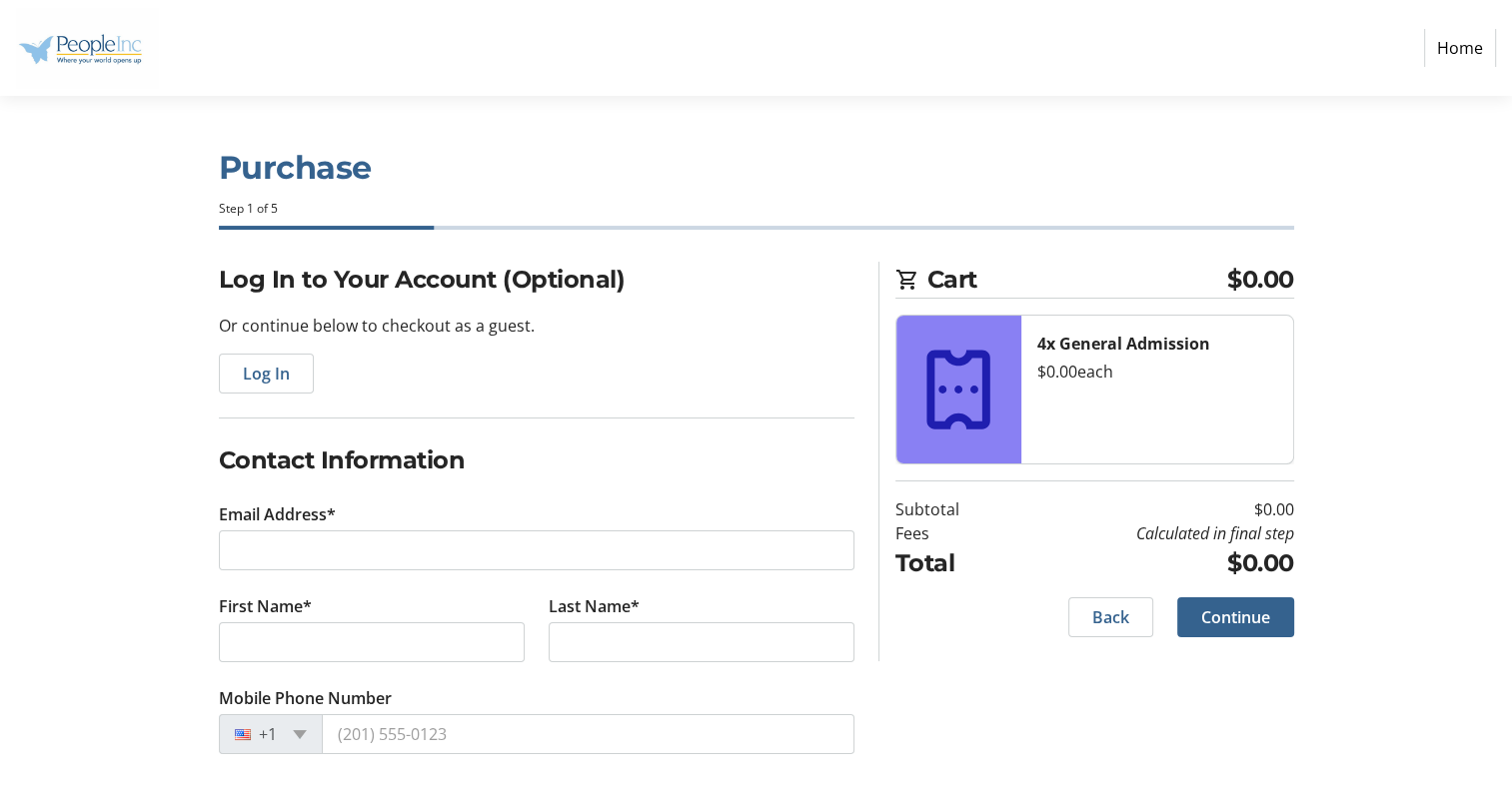 scroll, scrollTop: 1, scrollLeft: 0, axis: vertical 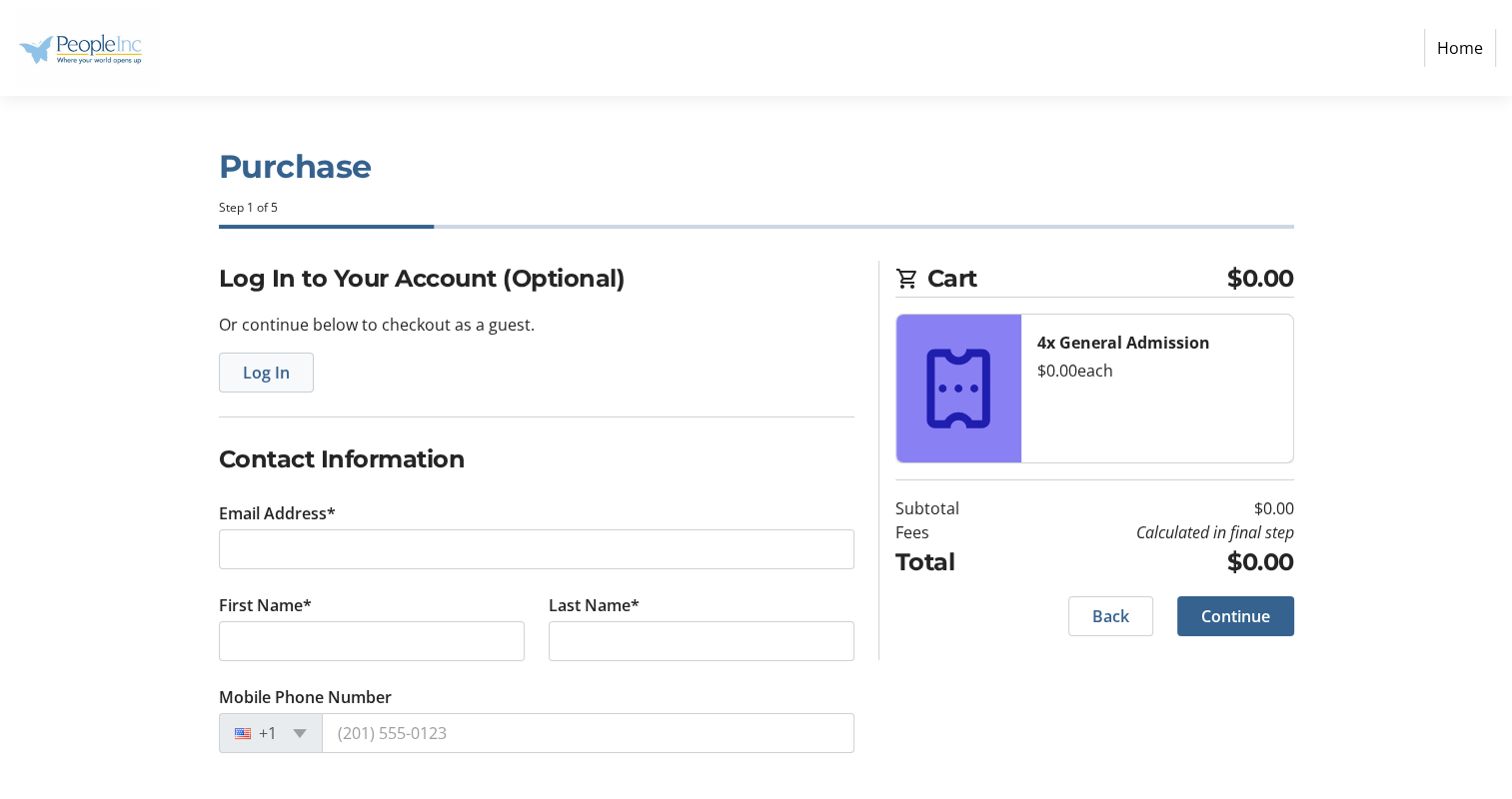 click on "Log In" 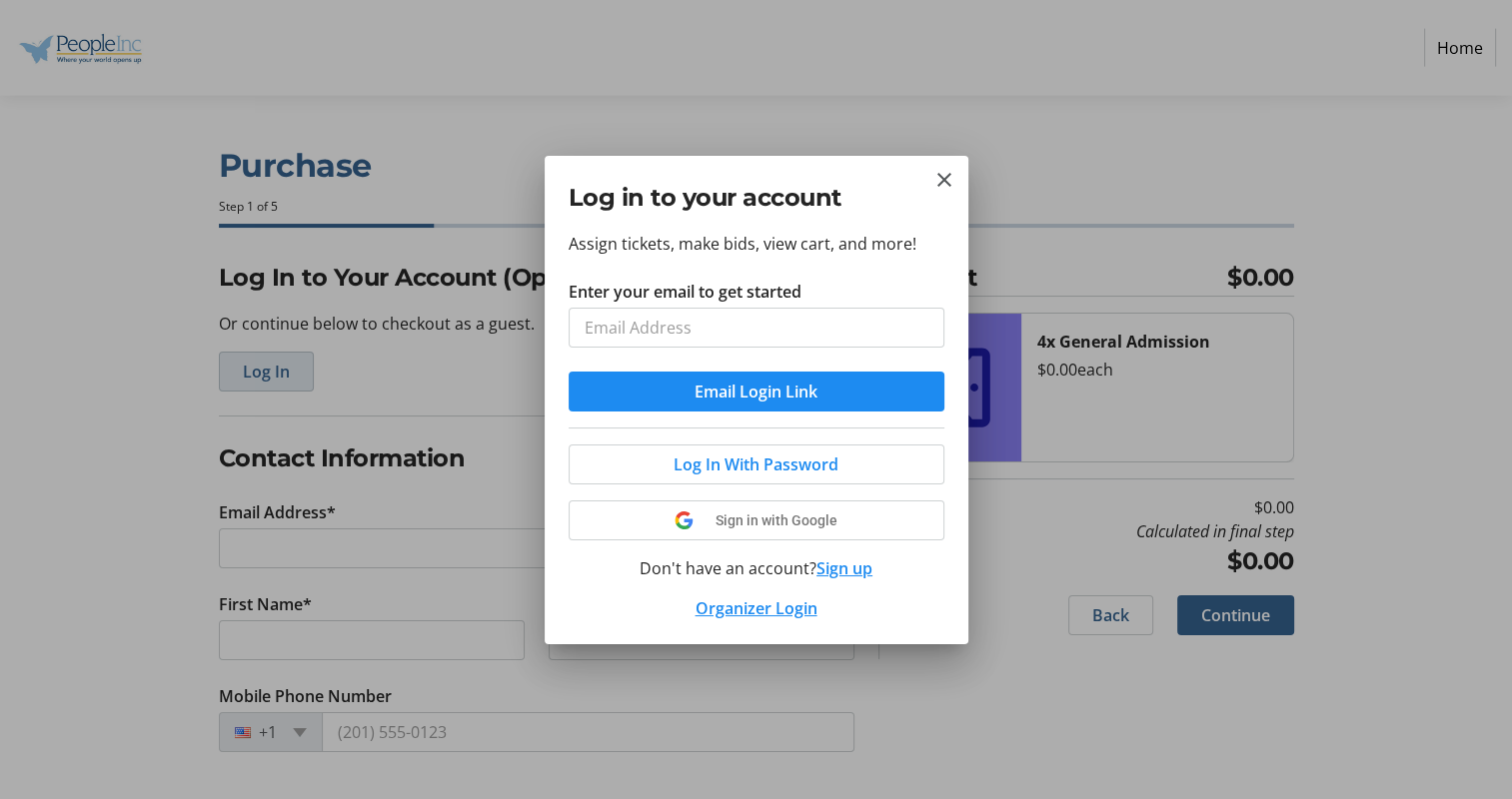 scroll, scrollTop: 0, scrollLeft: 0, axis: both 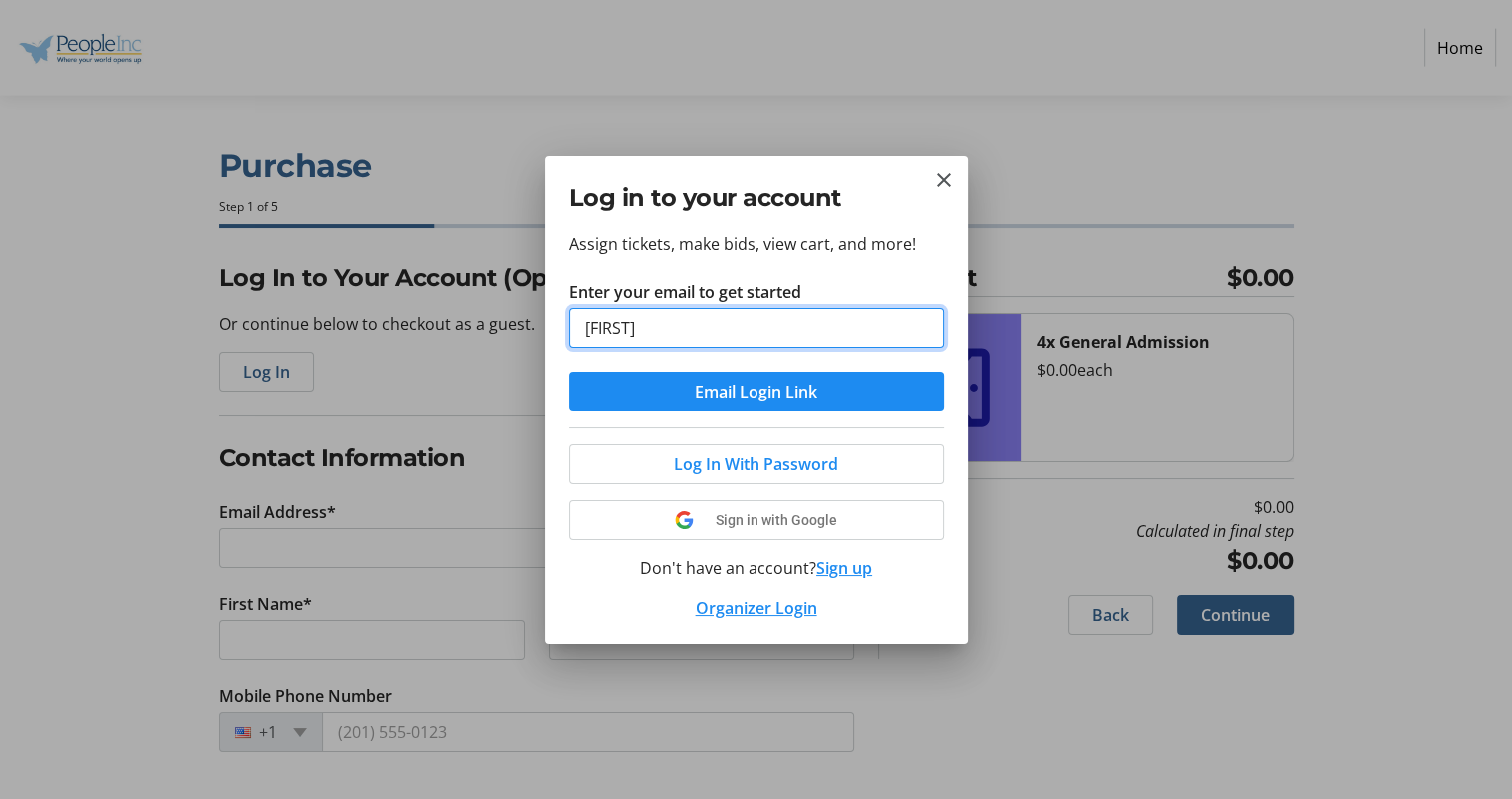 click on "Email Login Link" at bounding box center (756, 392) 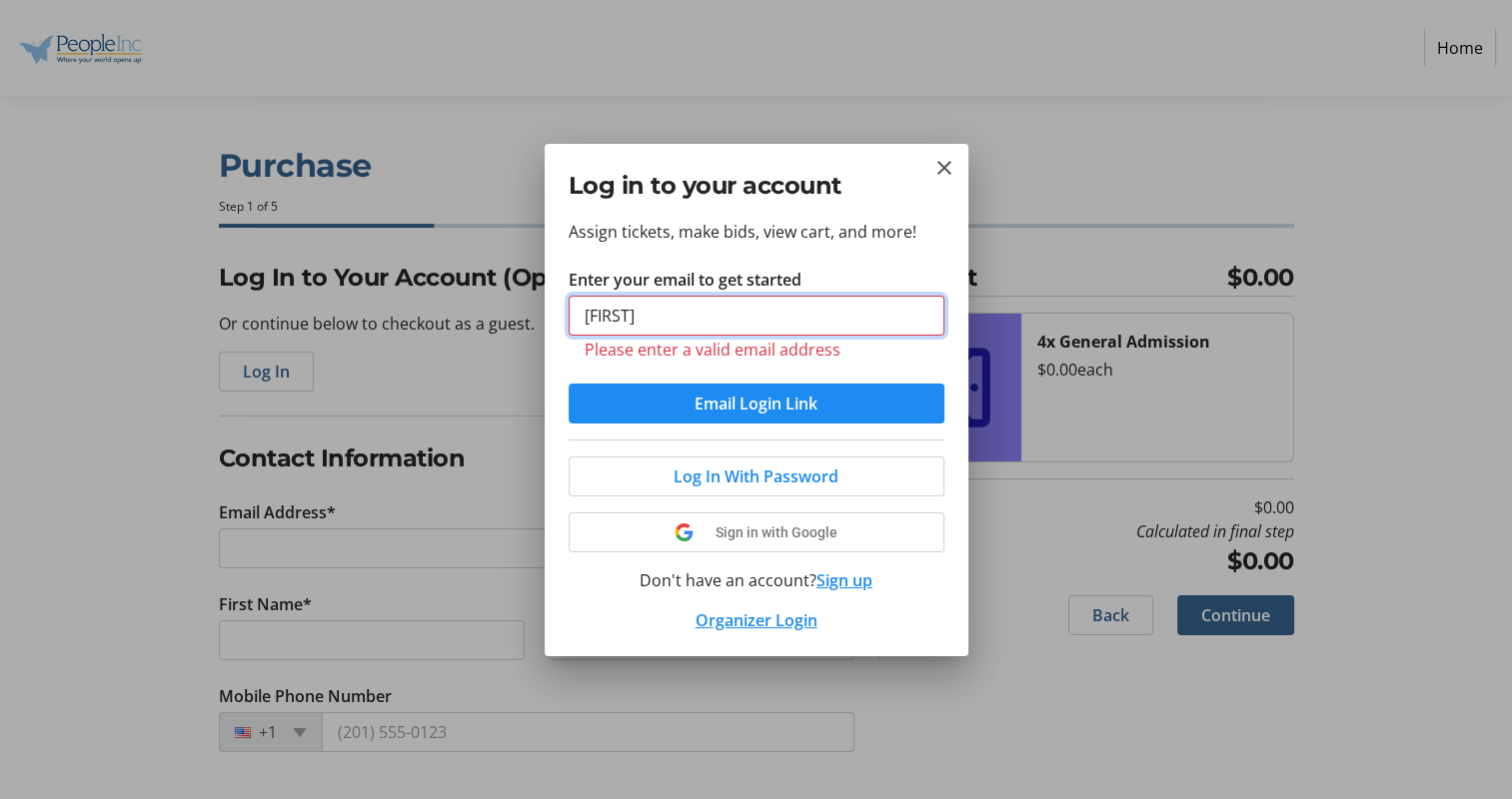 type on "[EMAIL]" 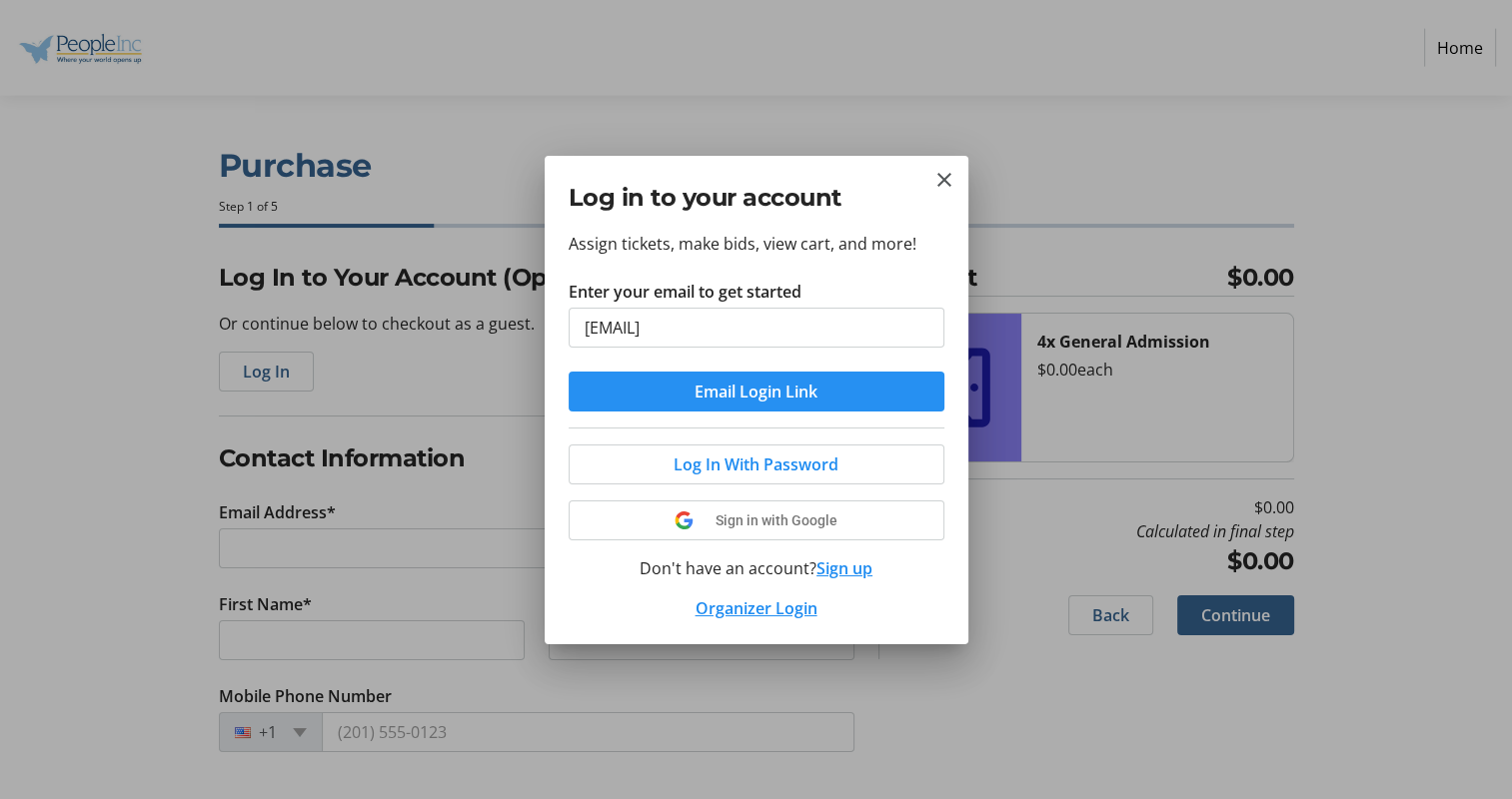 click at bounding box center [756, 392] 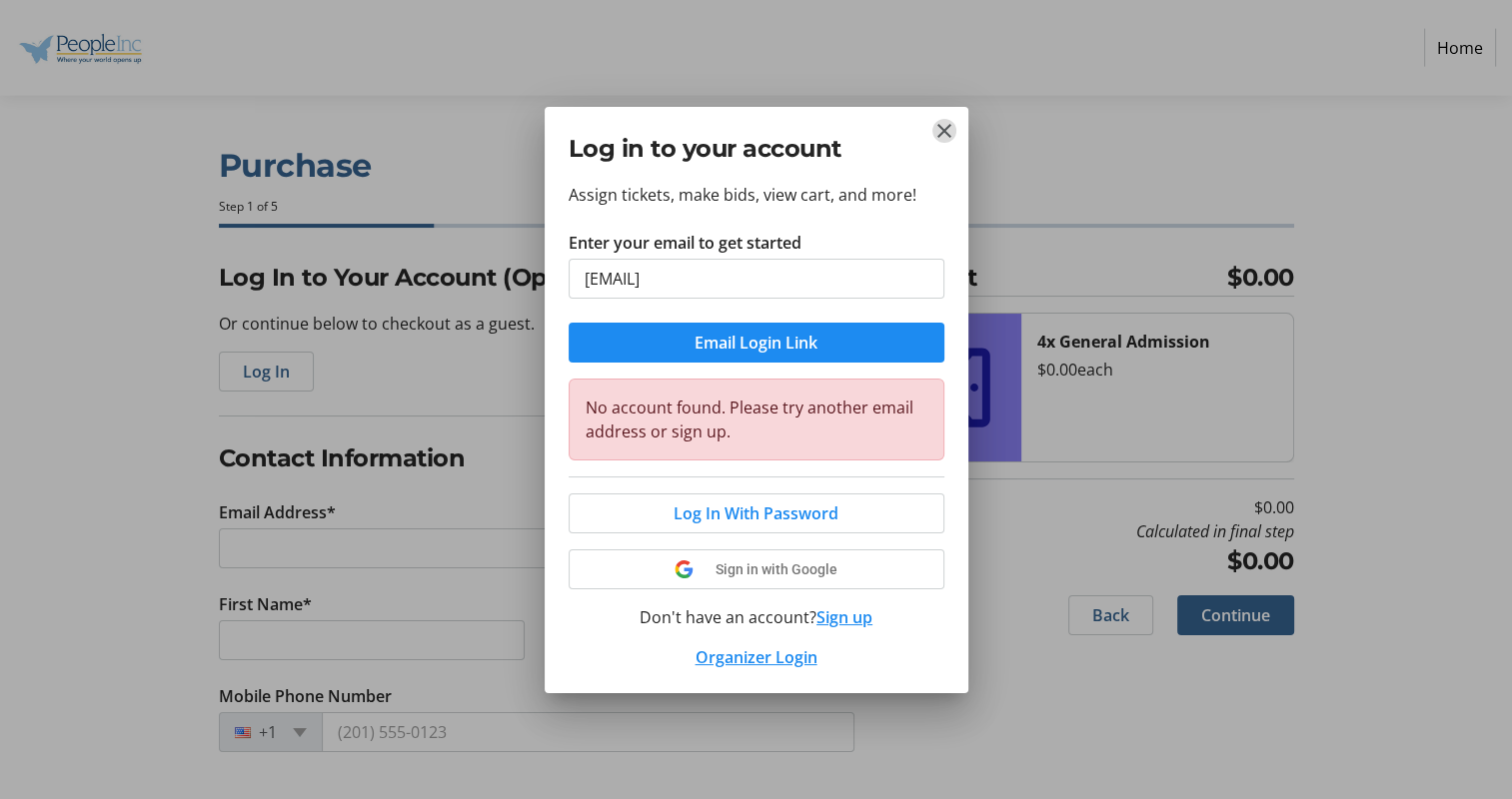 click at bounding box center [944, 131] 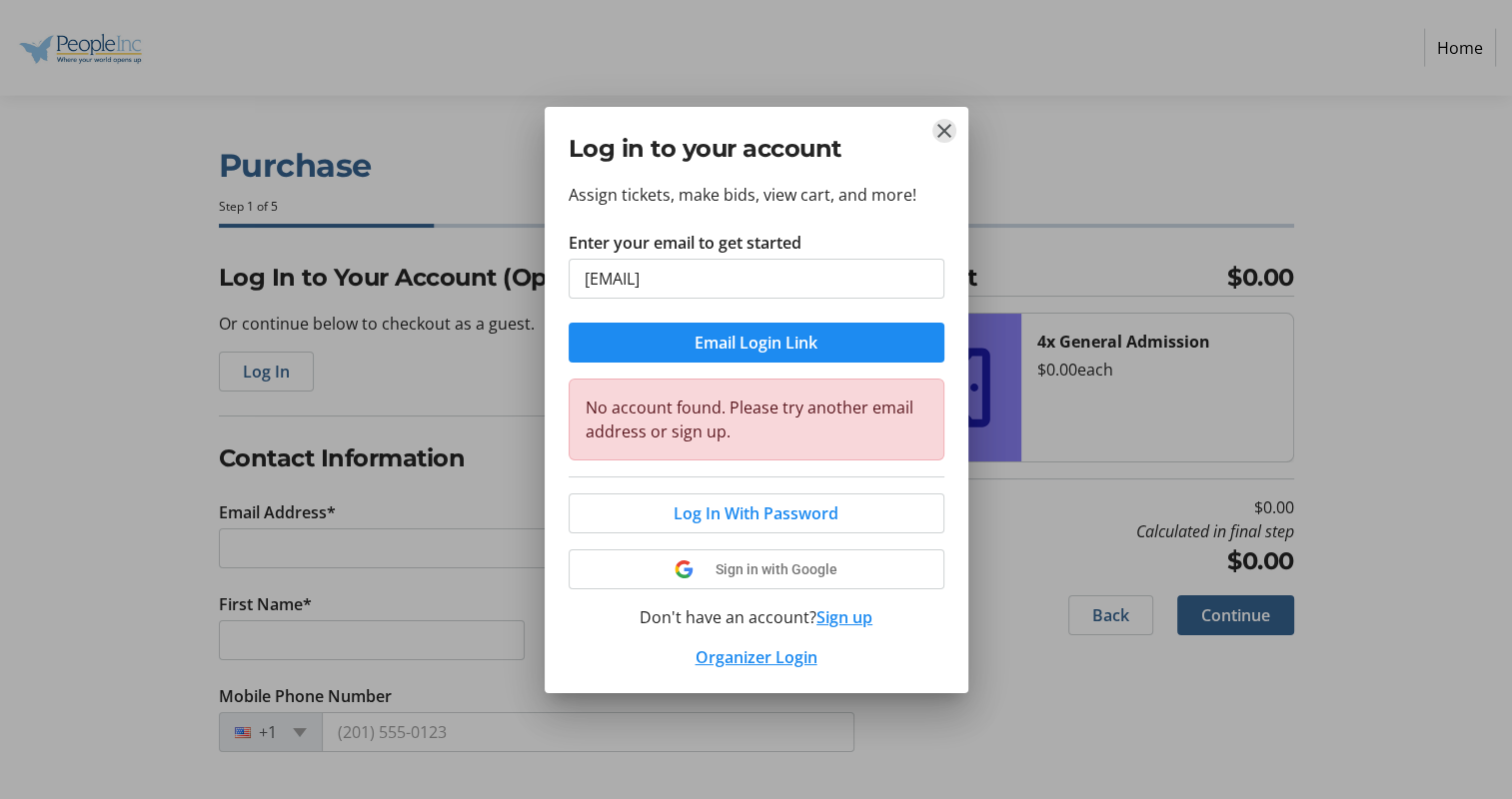 scroll, scrollTop: 1, scrollLeft: 0, axis: vertical 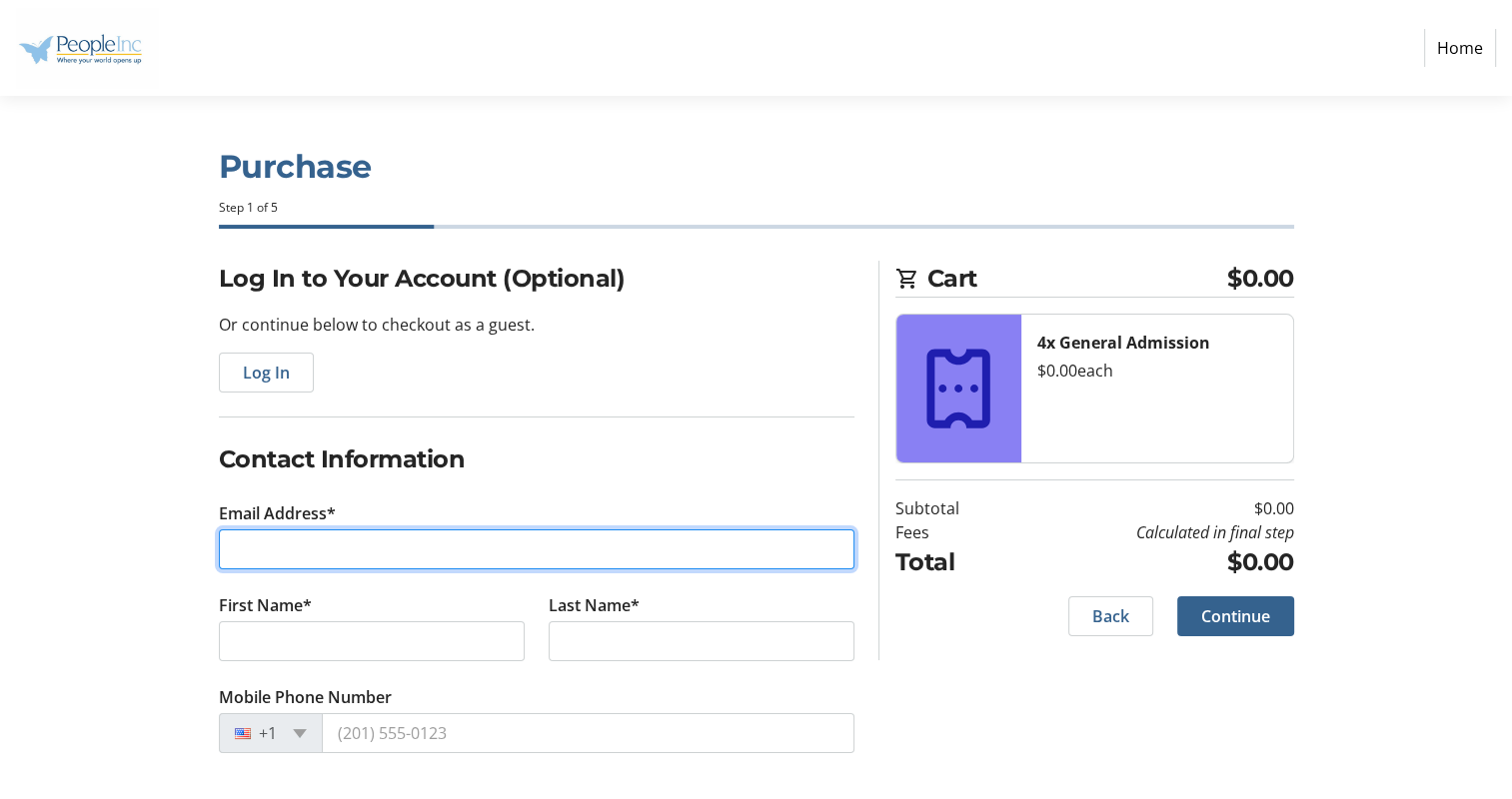 click on "Email Address*" at bounding box center [537, 549] 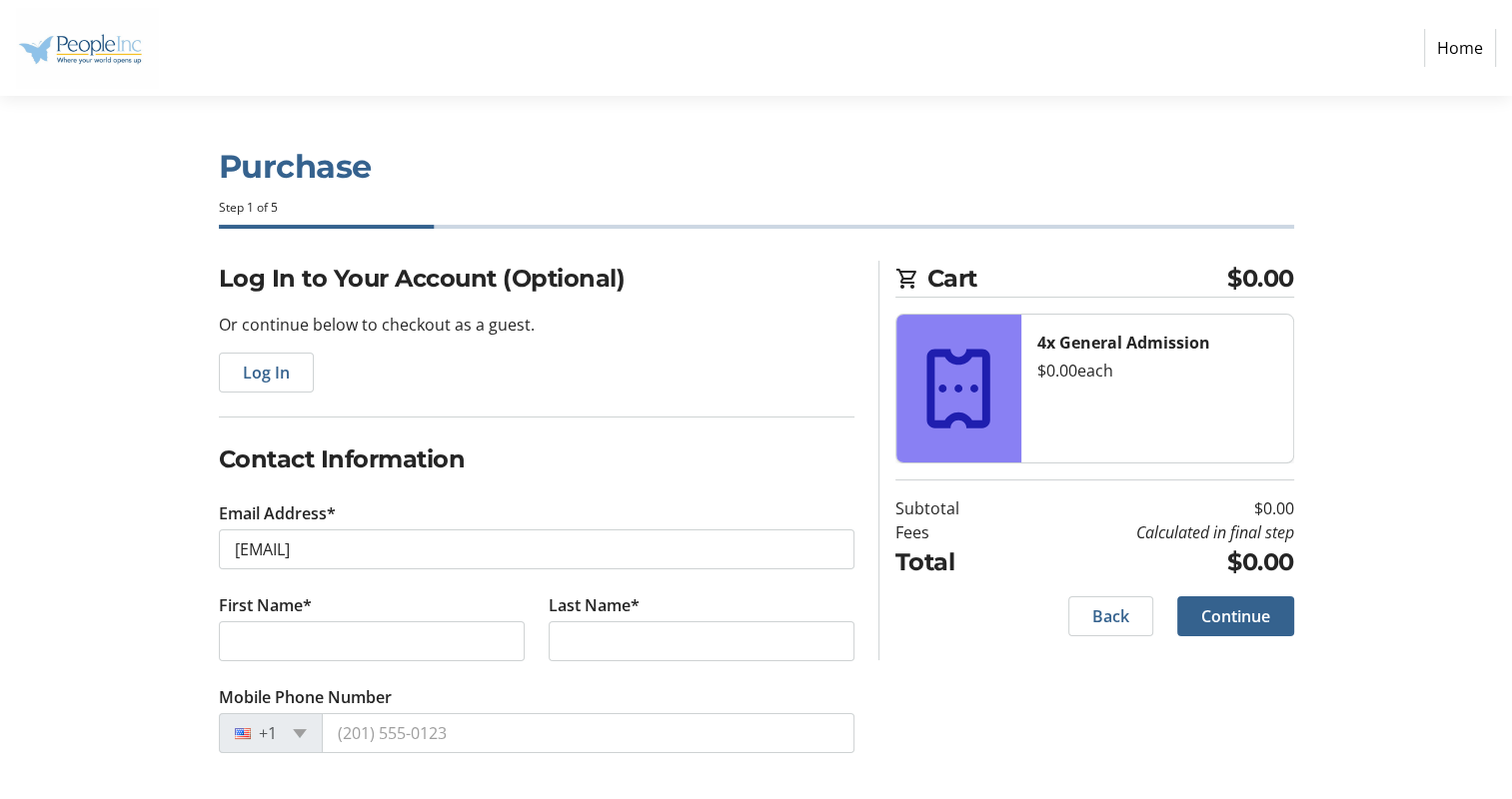 type on "[FIRST]" 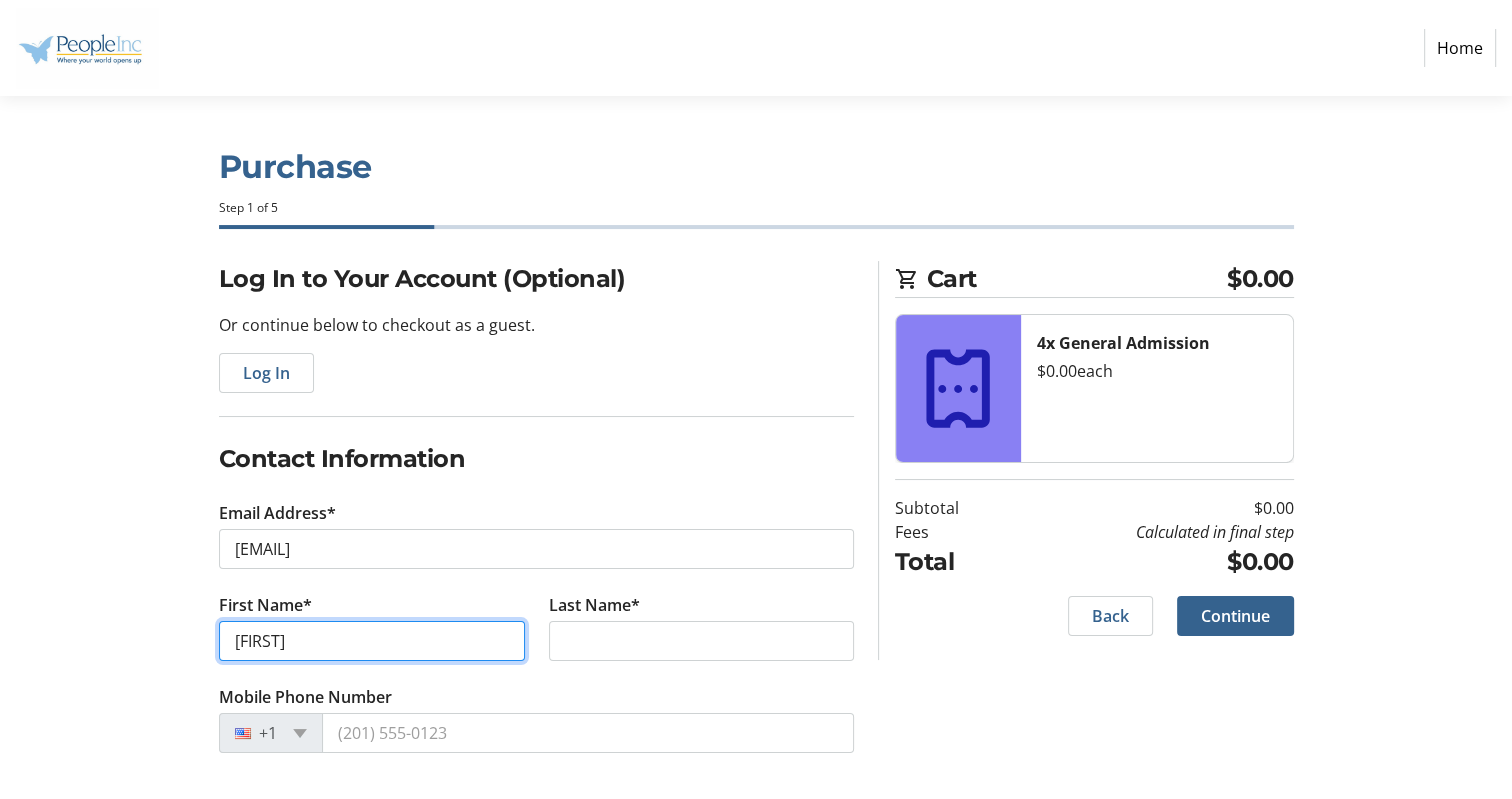 type on "[FIRST]" 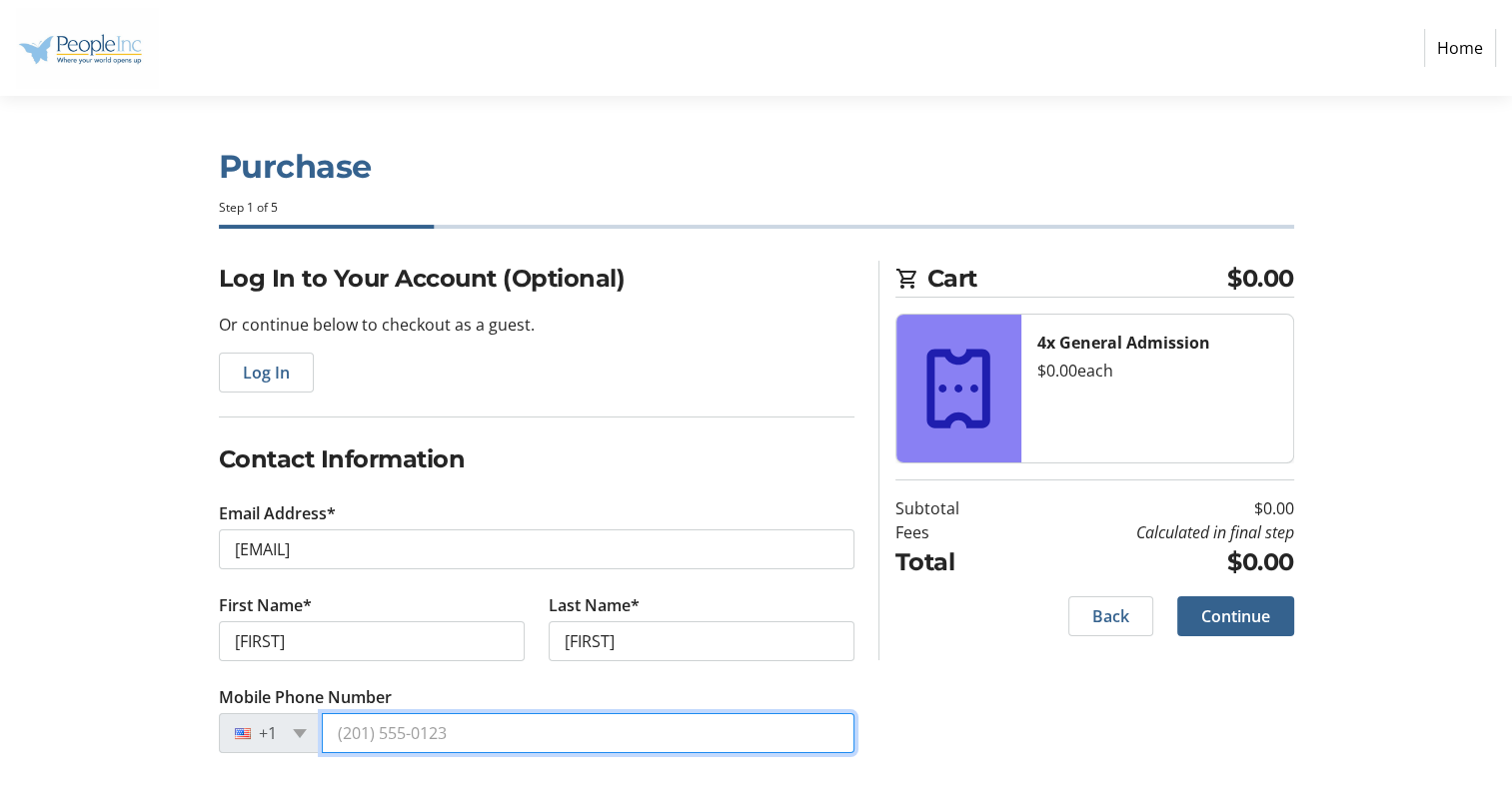 type on "[PHONE]" 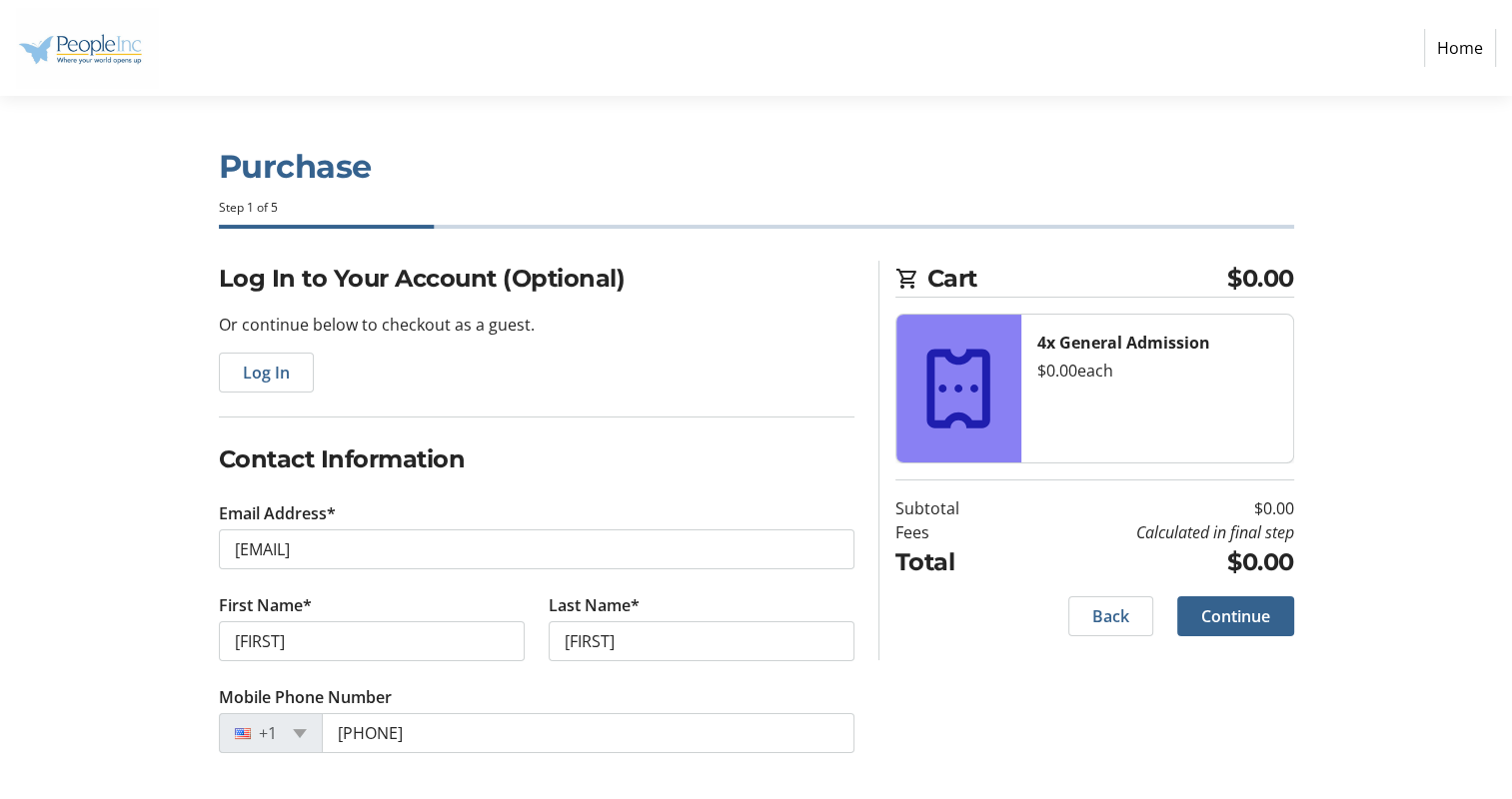click on "Log In to Your Account (Optional) Or continue below to checkout as a guest.  Log In  Contact Information Email Address* [EMAIL] First Name* [FIRST] Last Name* [LAST]  Mobile Phone Number  +1 [PHONE] Cart $0.00 4x General Admission  $0.00   each  Subtotal  $0.00  Fees  Calculated in final step  Total  $0.00   Back   Continue" 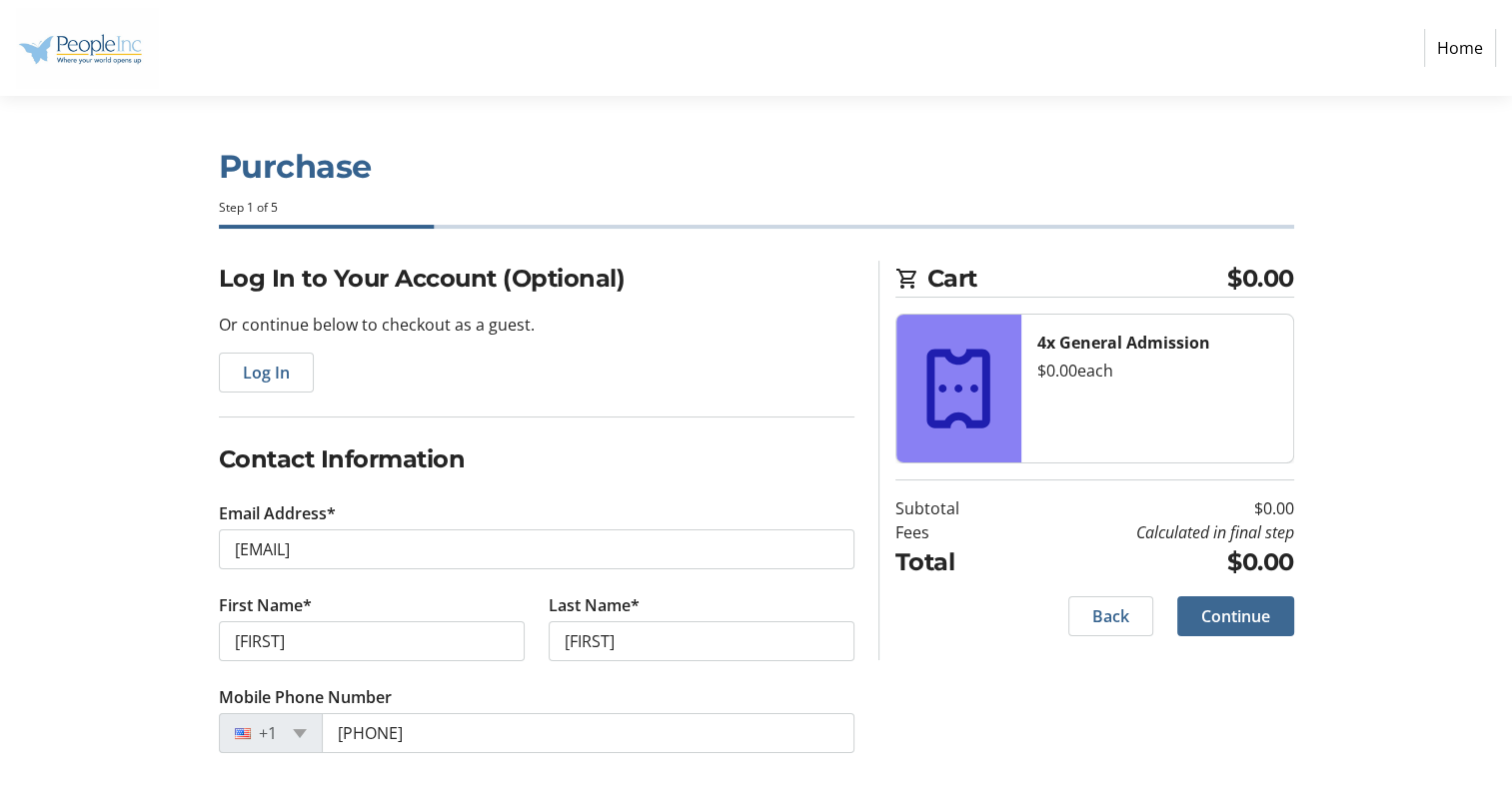 click on "Continue" 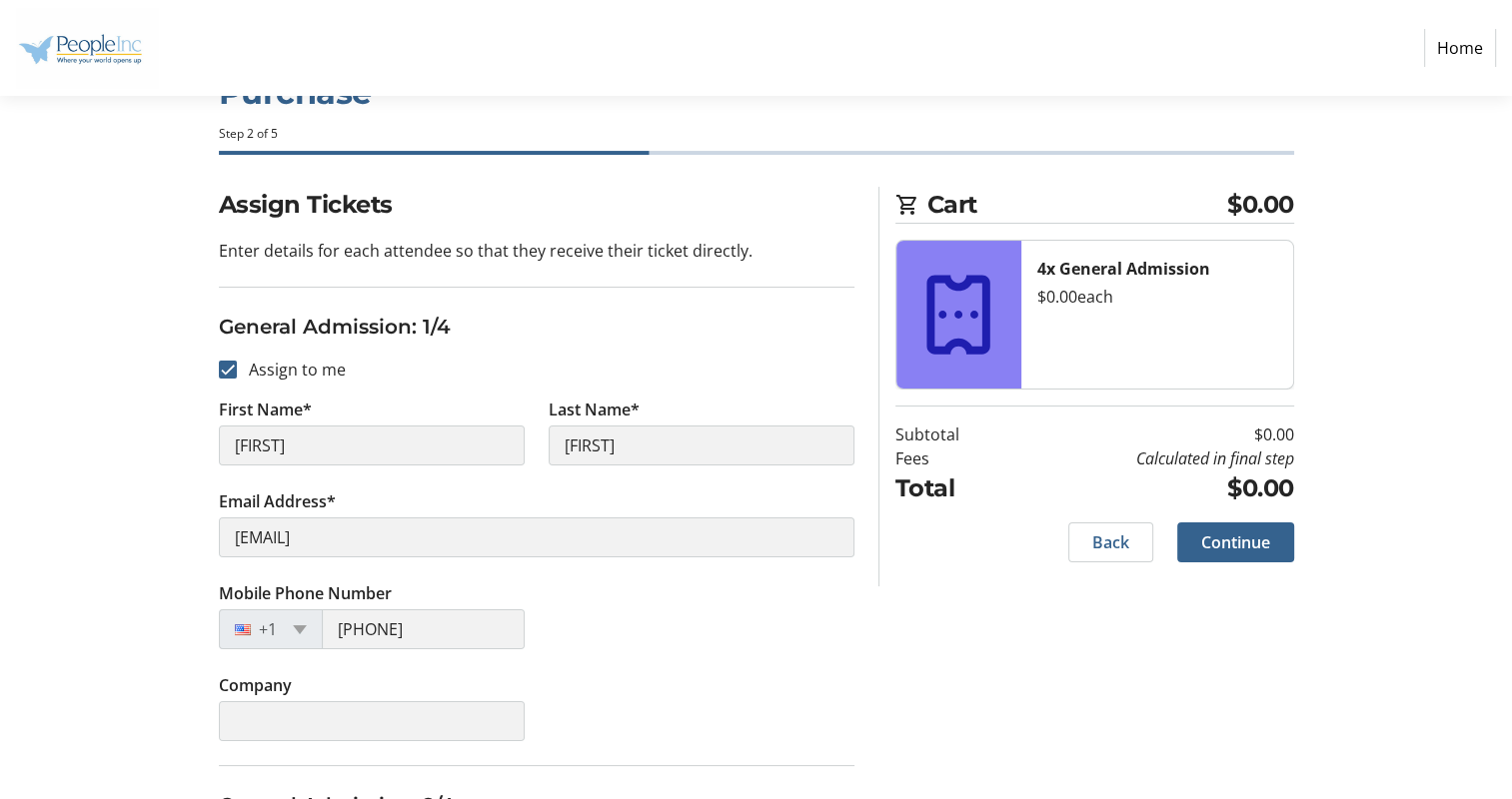scroll, scrollTop: 400, scrollLeft: 0, axis: vertical 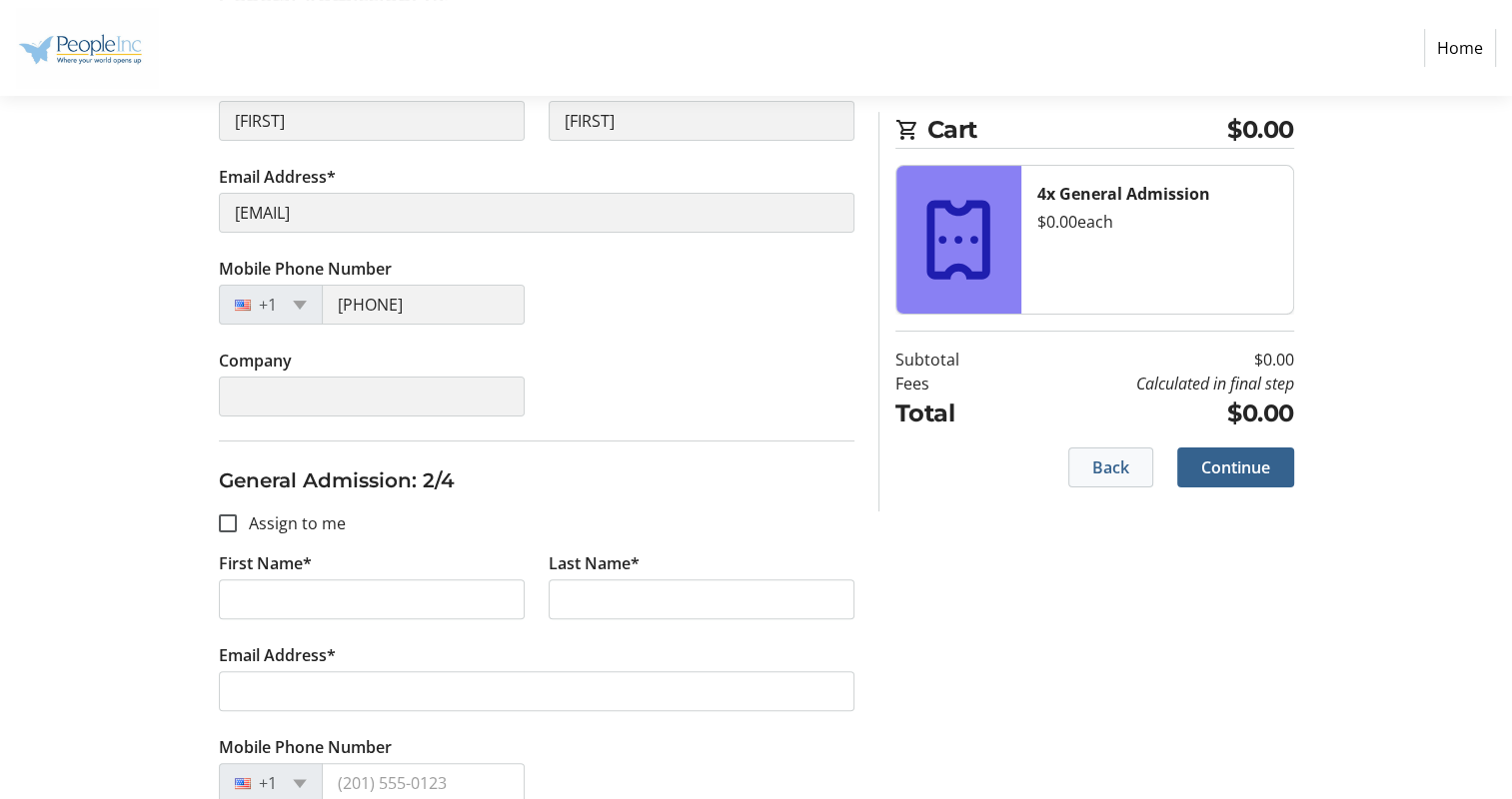 click on "Back" 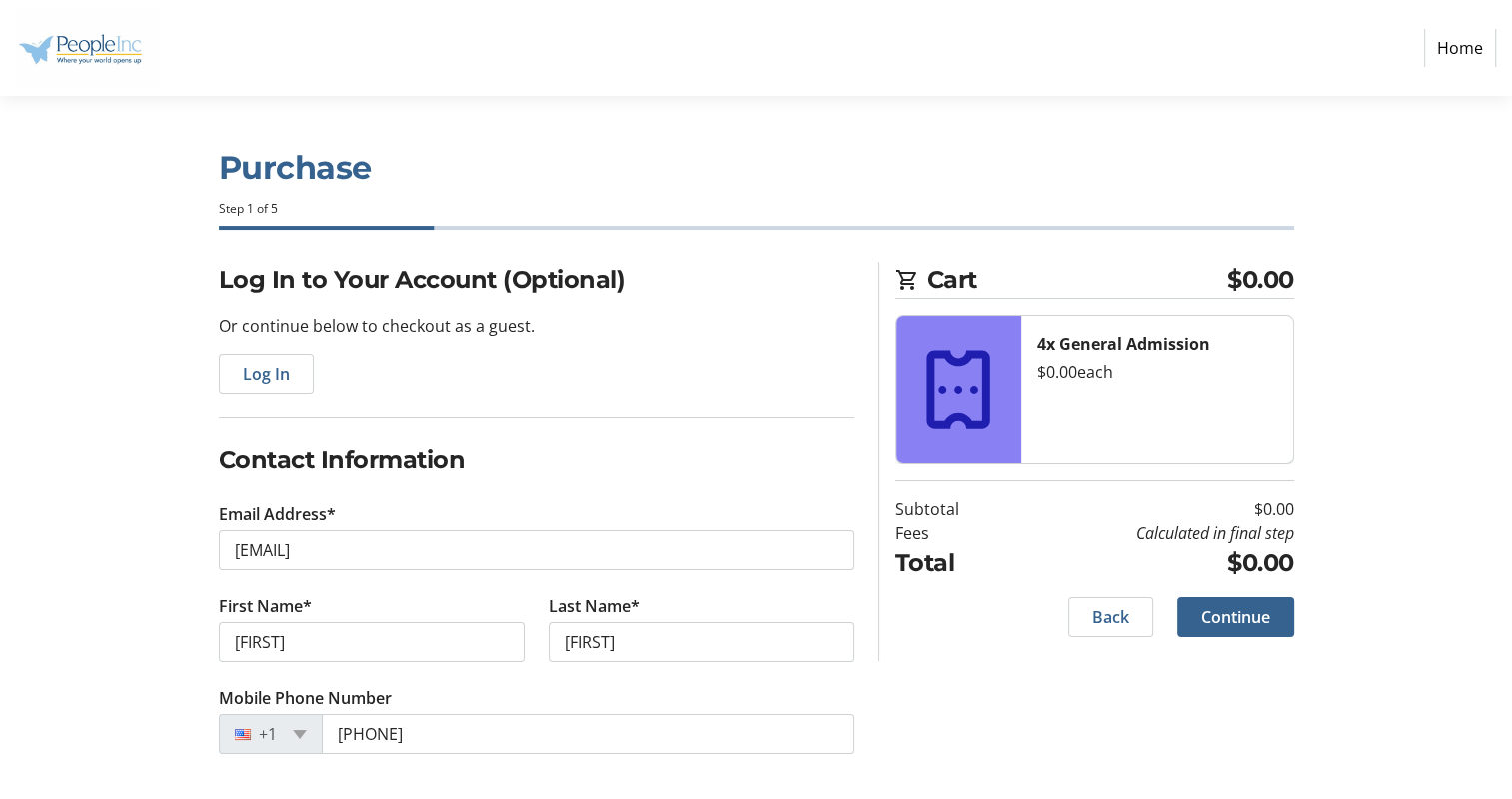 scroll, scrollTop: 1, scrollLeft: 0, axis: vertical 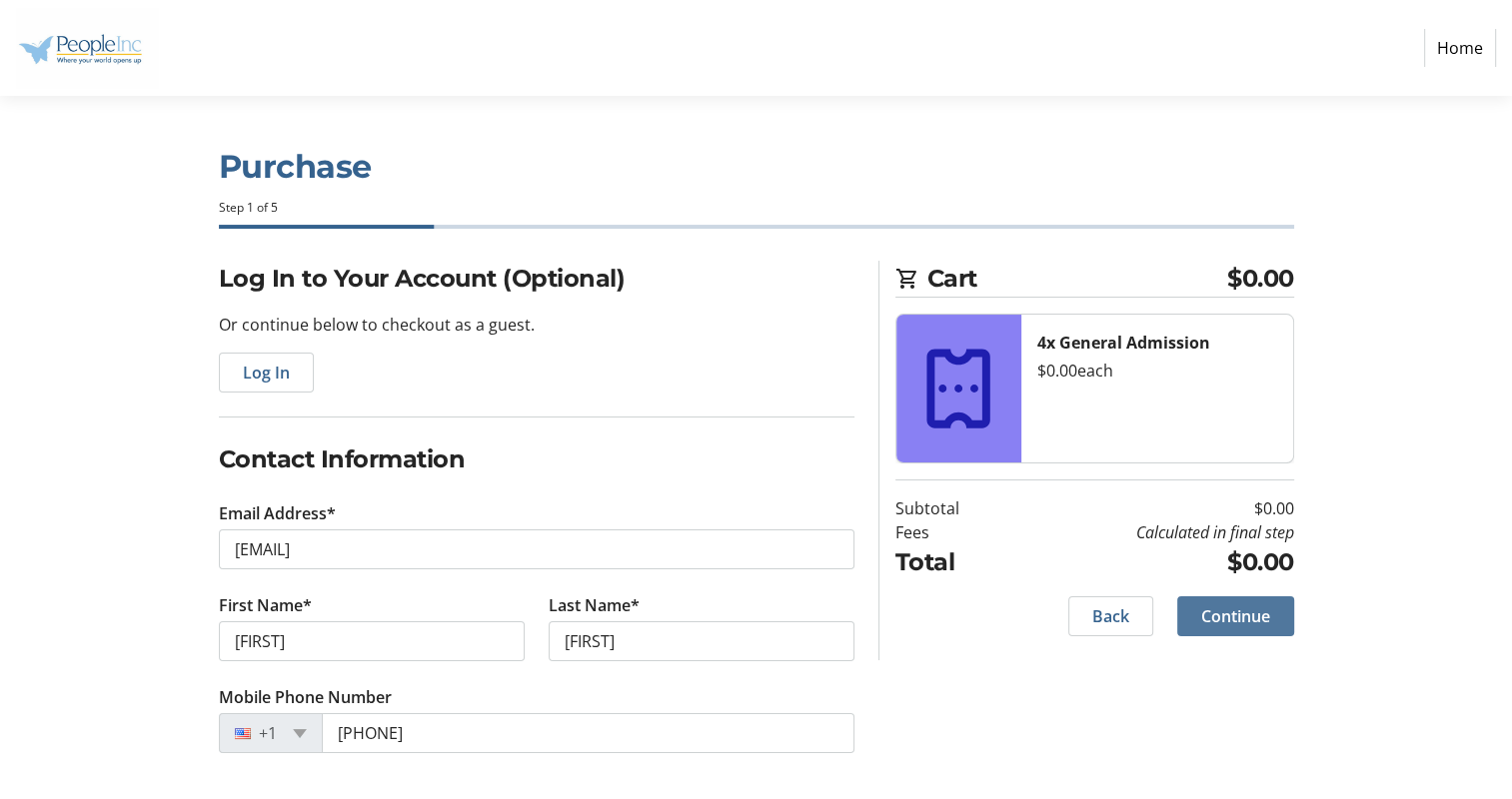 click on "Continue" 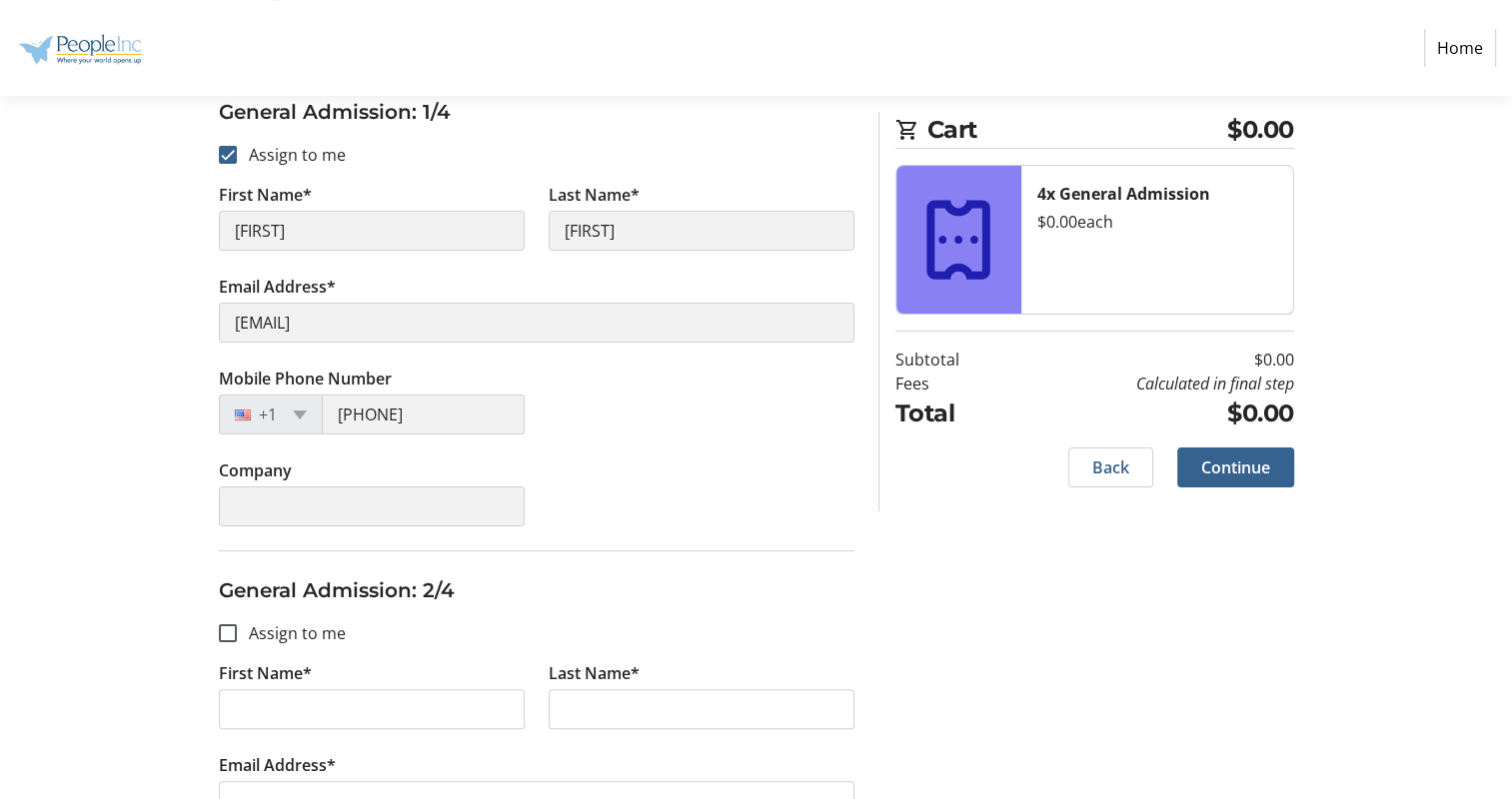 scroll, scrollTop: 300, scrollLeft: 0, axis: vertical 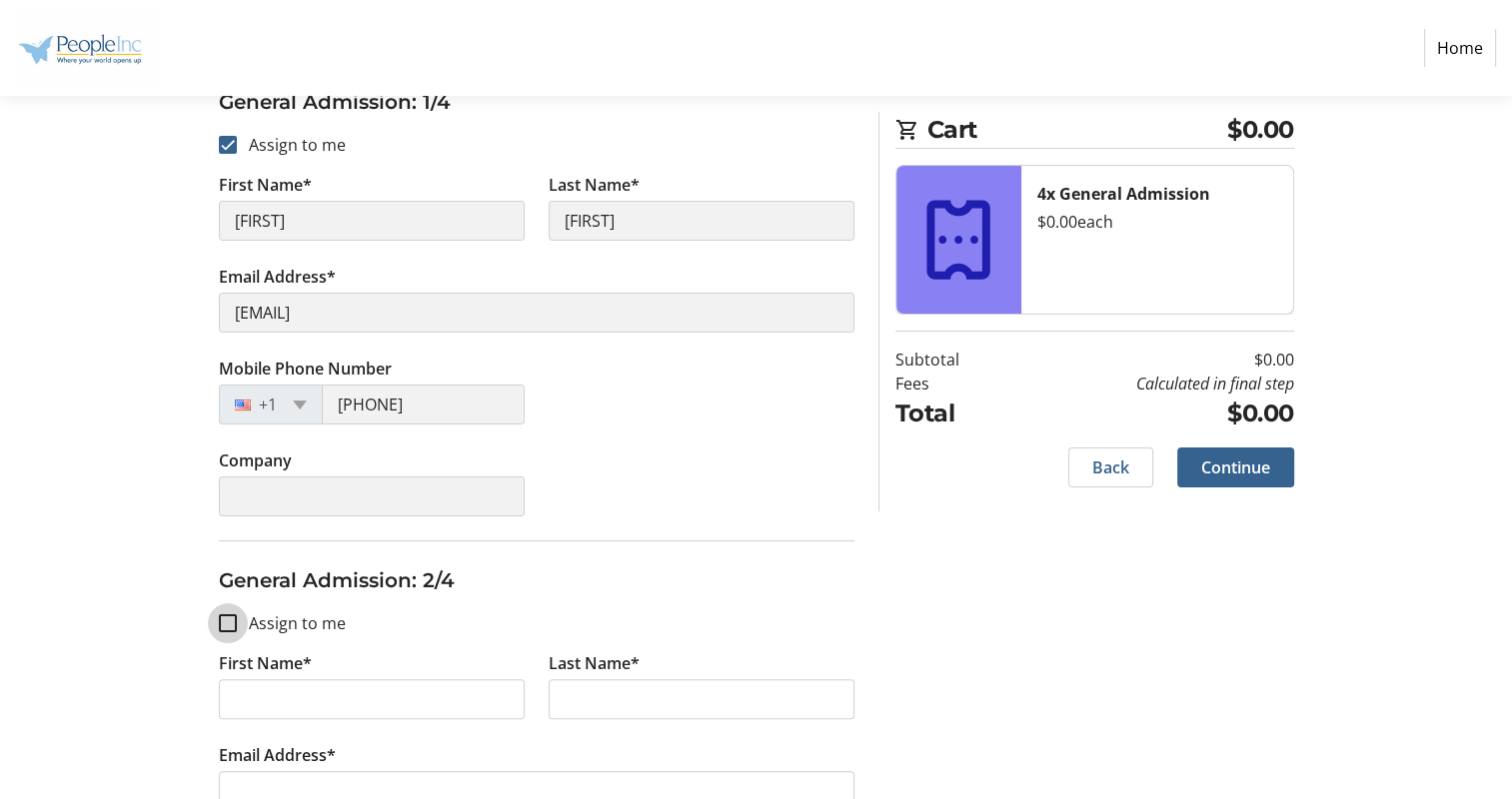 click on "Assign to me" at bounding box center [228, 623] 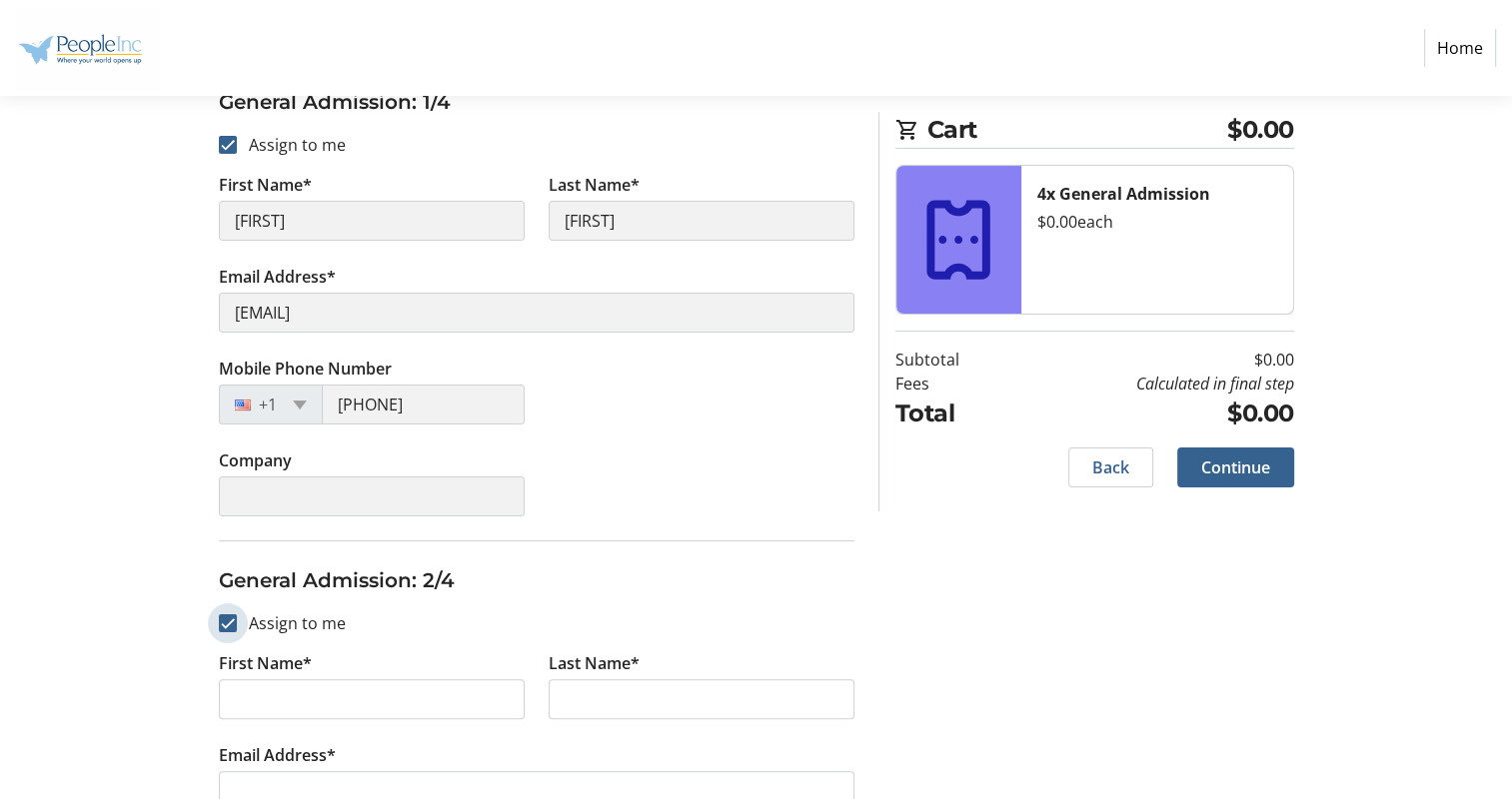 checkbox on "true" 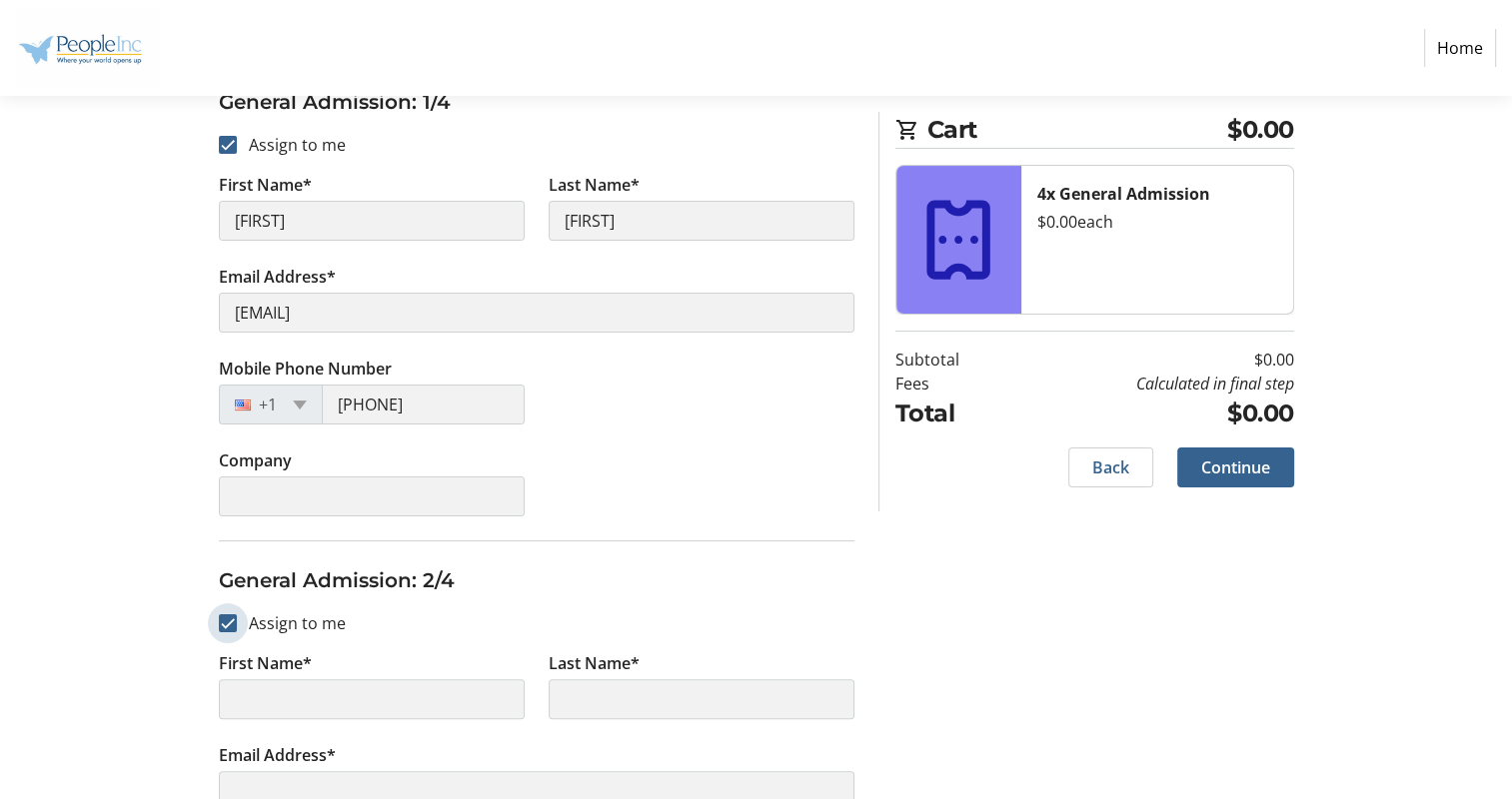 scroll, scrollTop: 899, scrollLeft: 0, axis: vertical 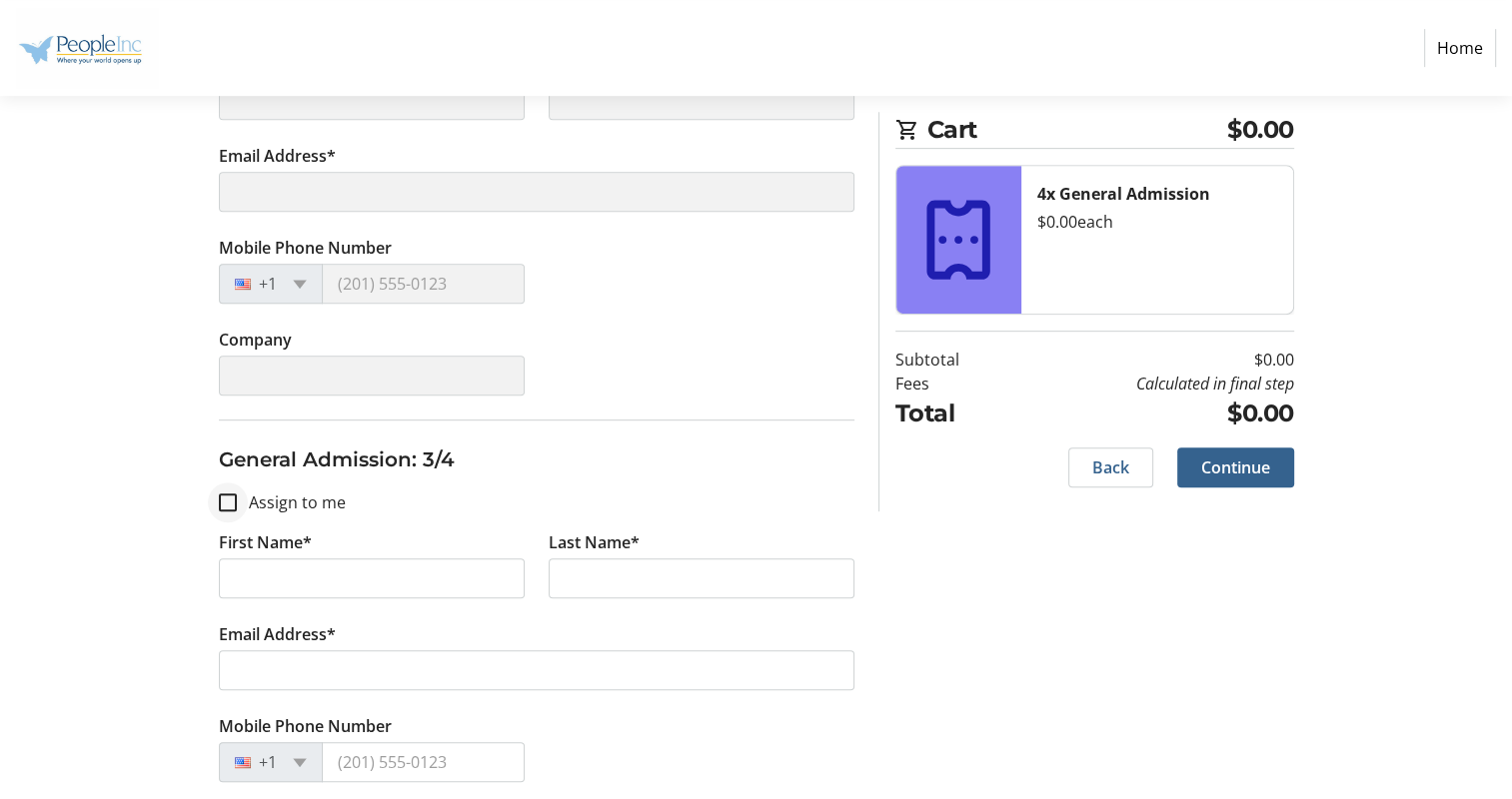 type on "[FIRST]" 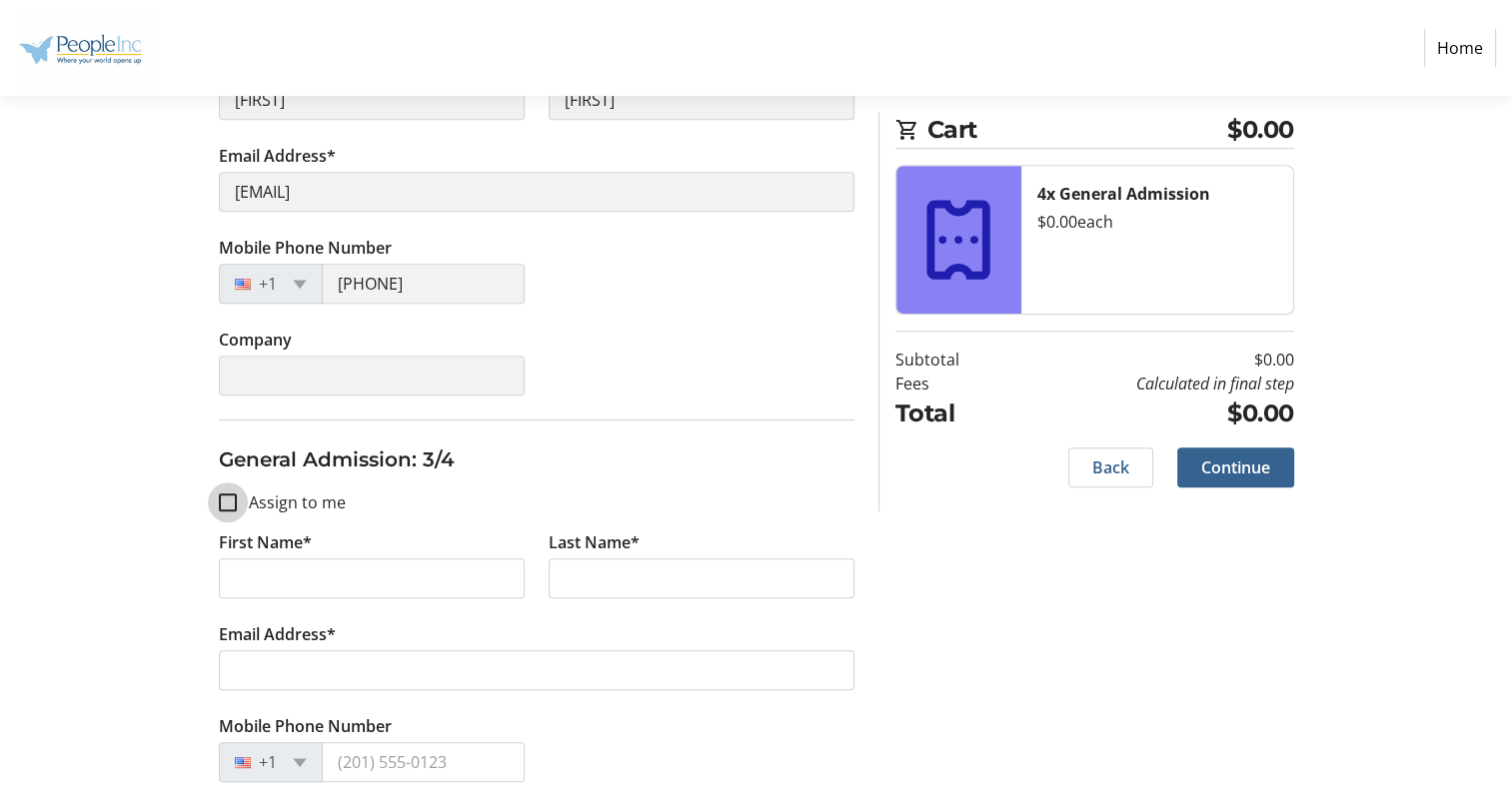click on "Assign to me" at bounding box center [228, 502] 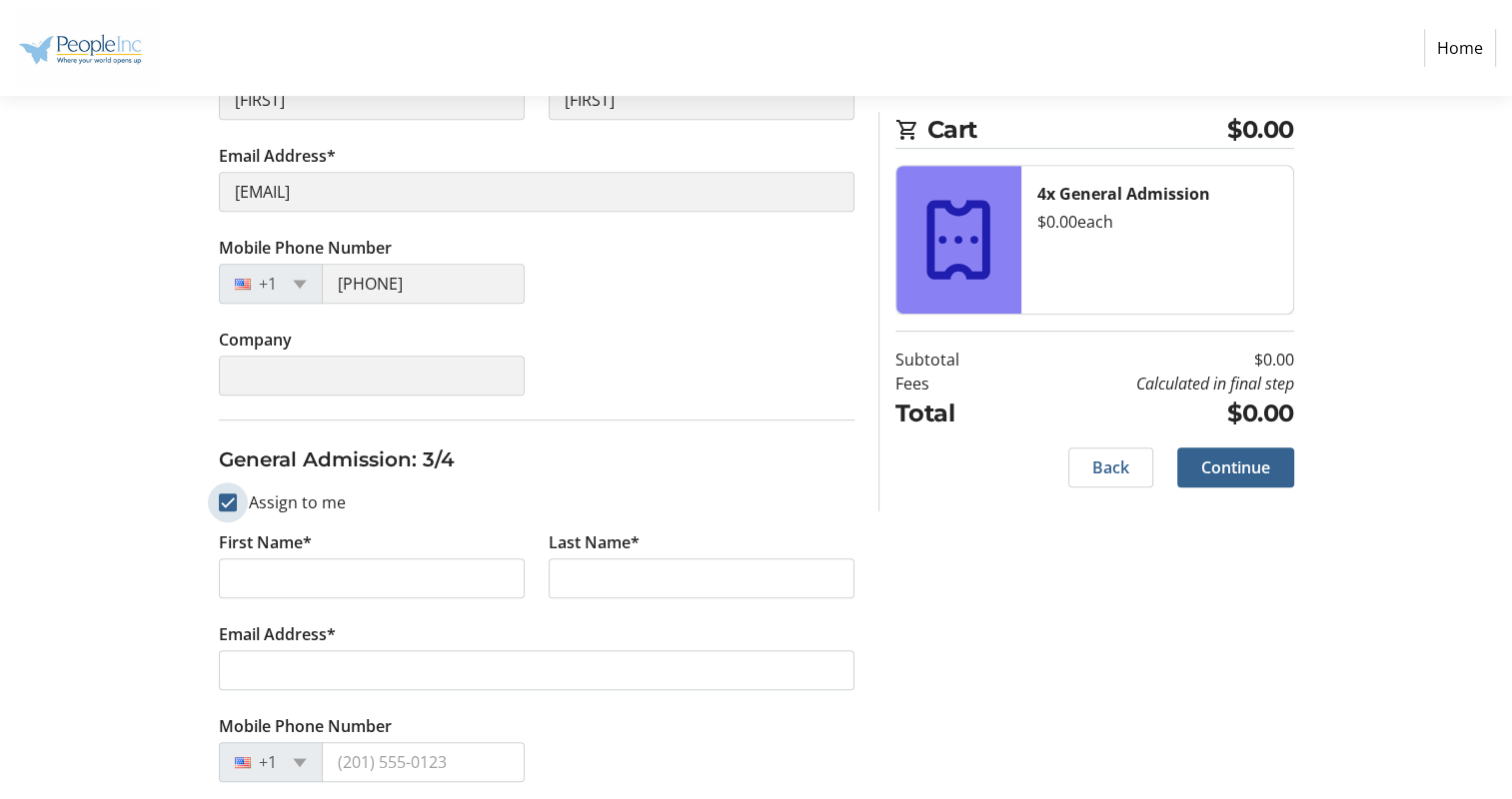 checkbox on "true" 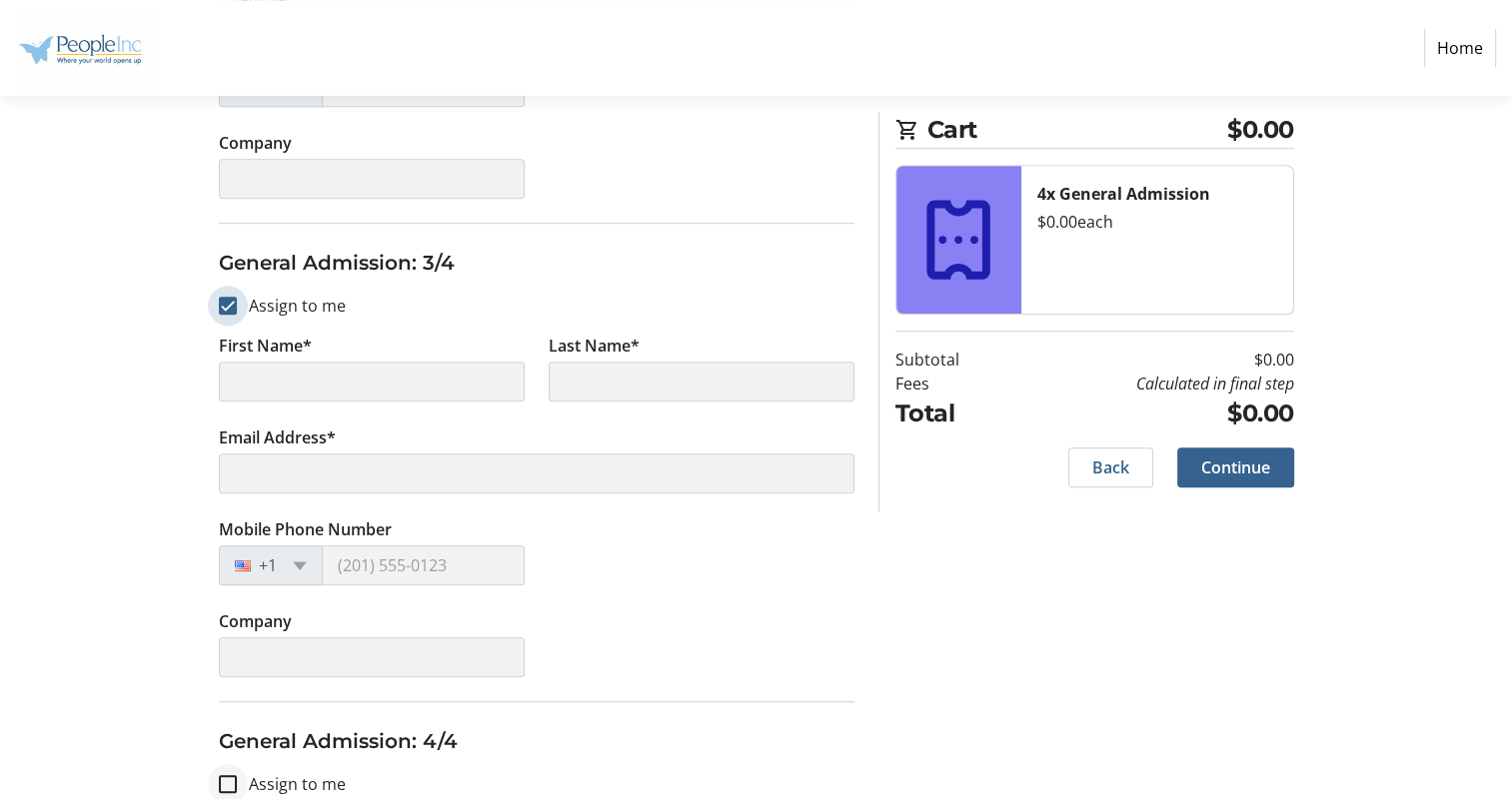 scroll, scrollTop: 1398, scrollLeft: 0, axis: vertical 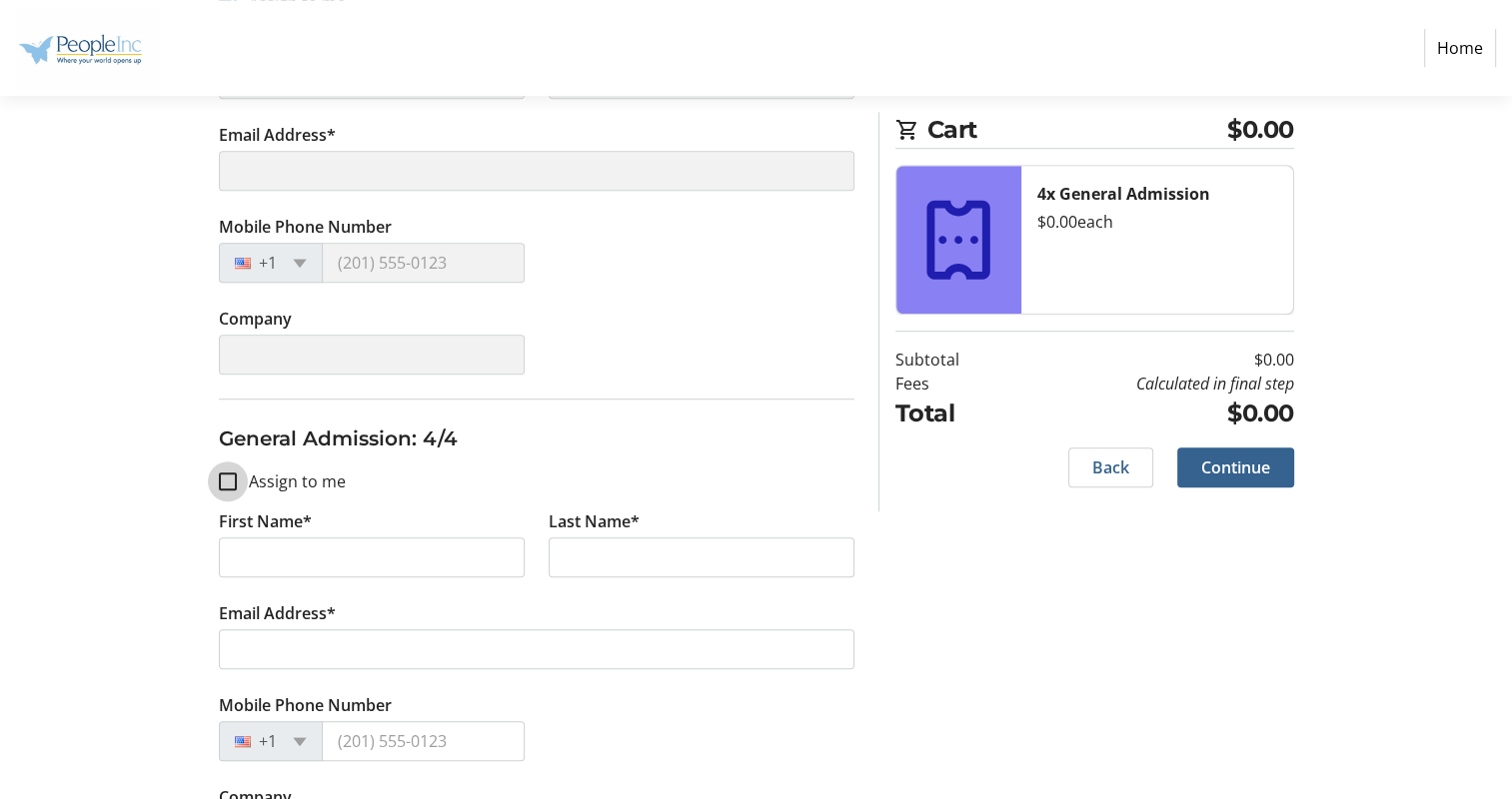 type on "[FIRST]" 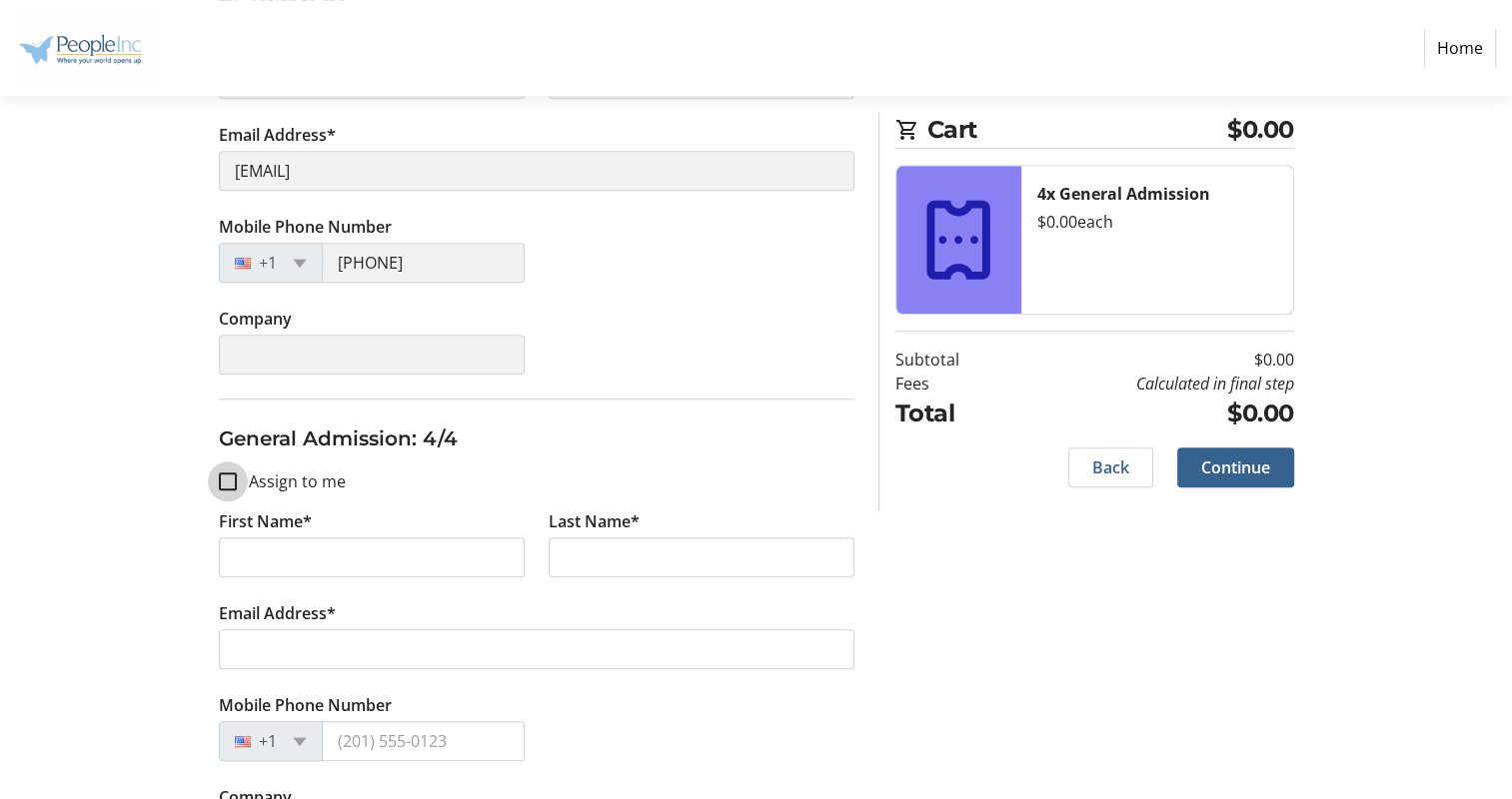 click on "Assign to me" at bounding box center [228, 481] 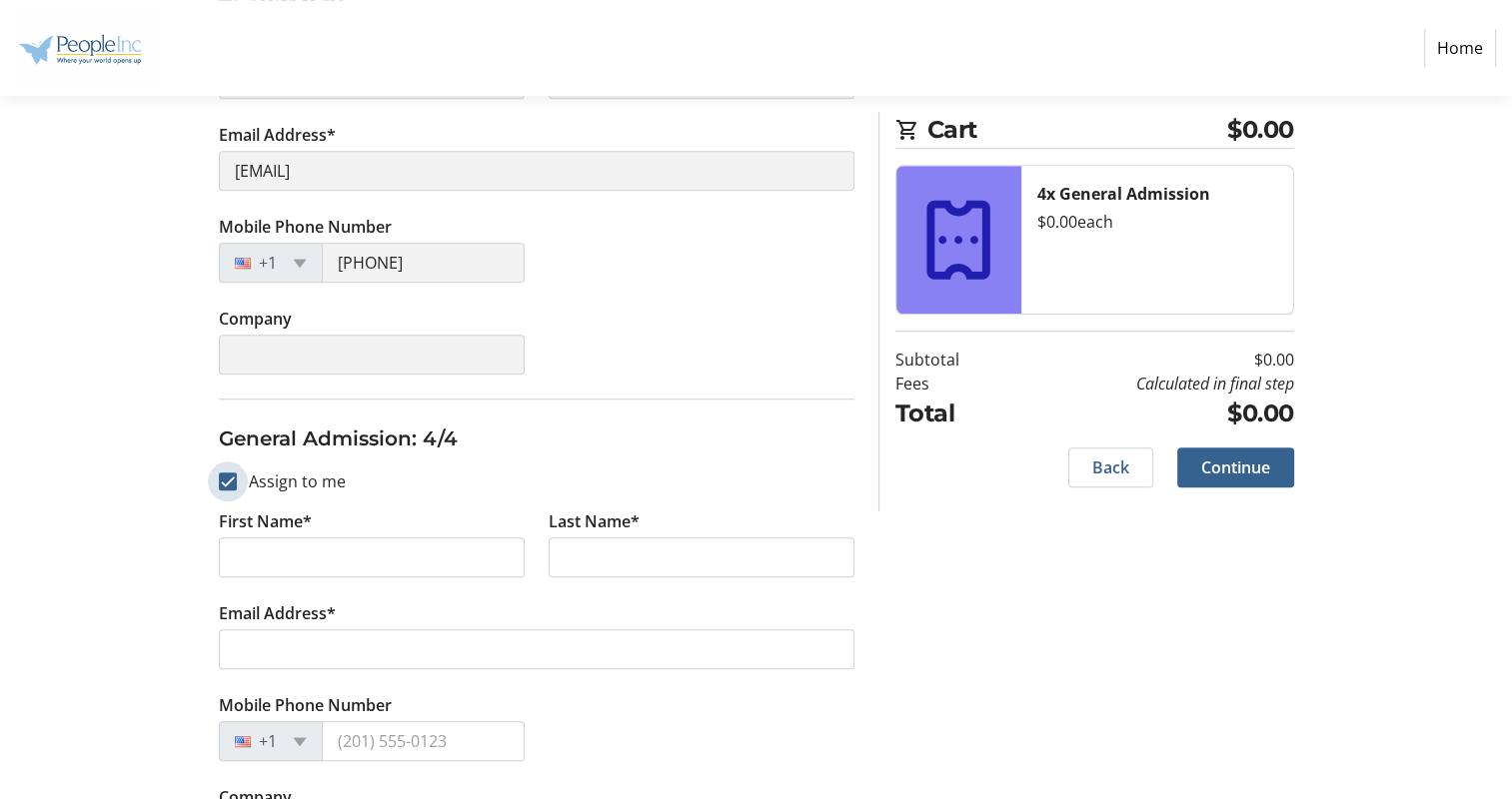 checkbox on "true" 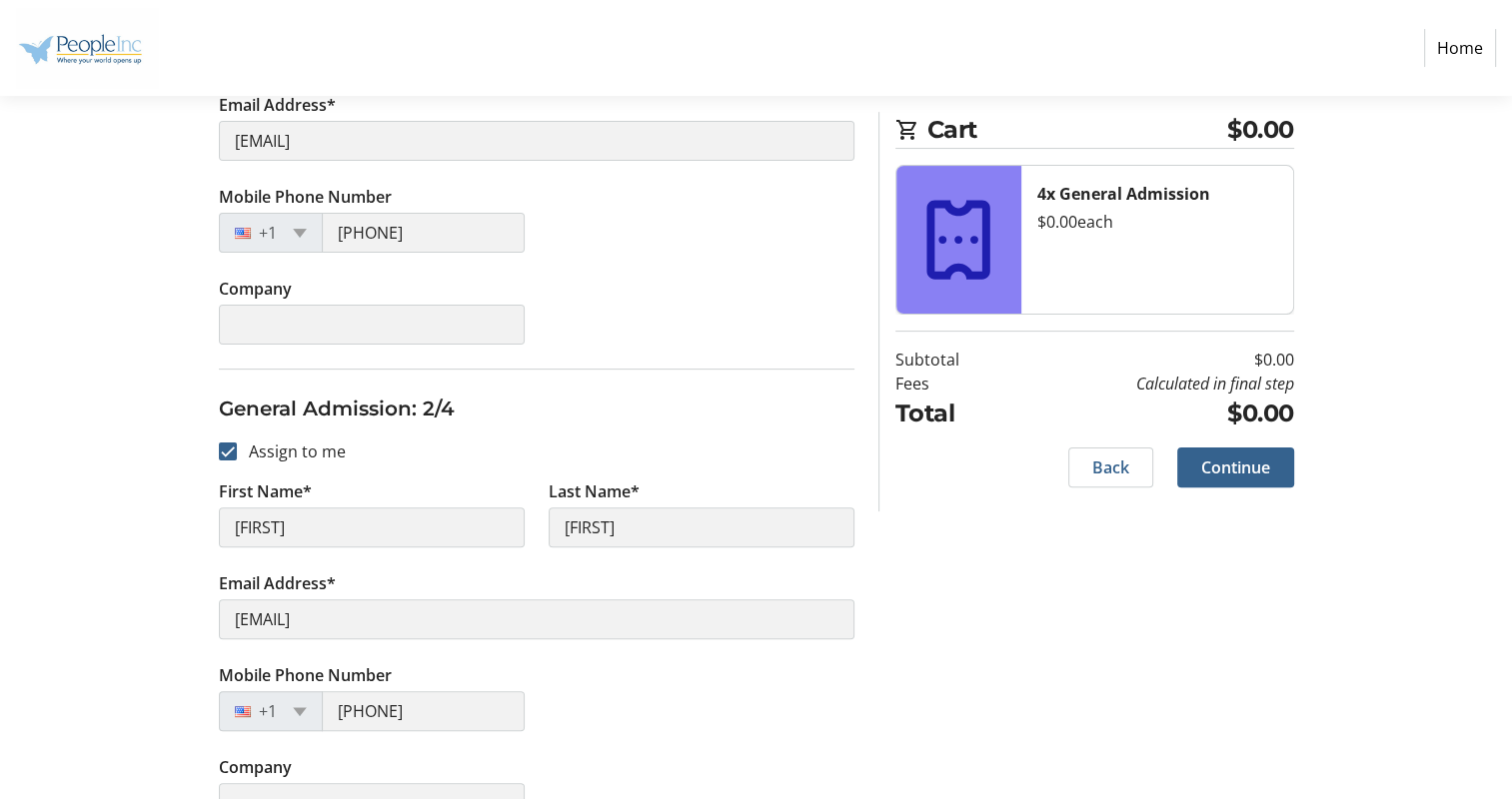 type on "[FIRST]" 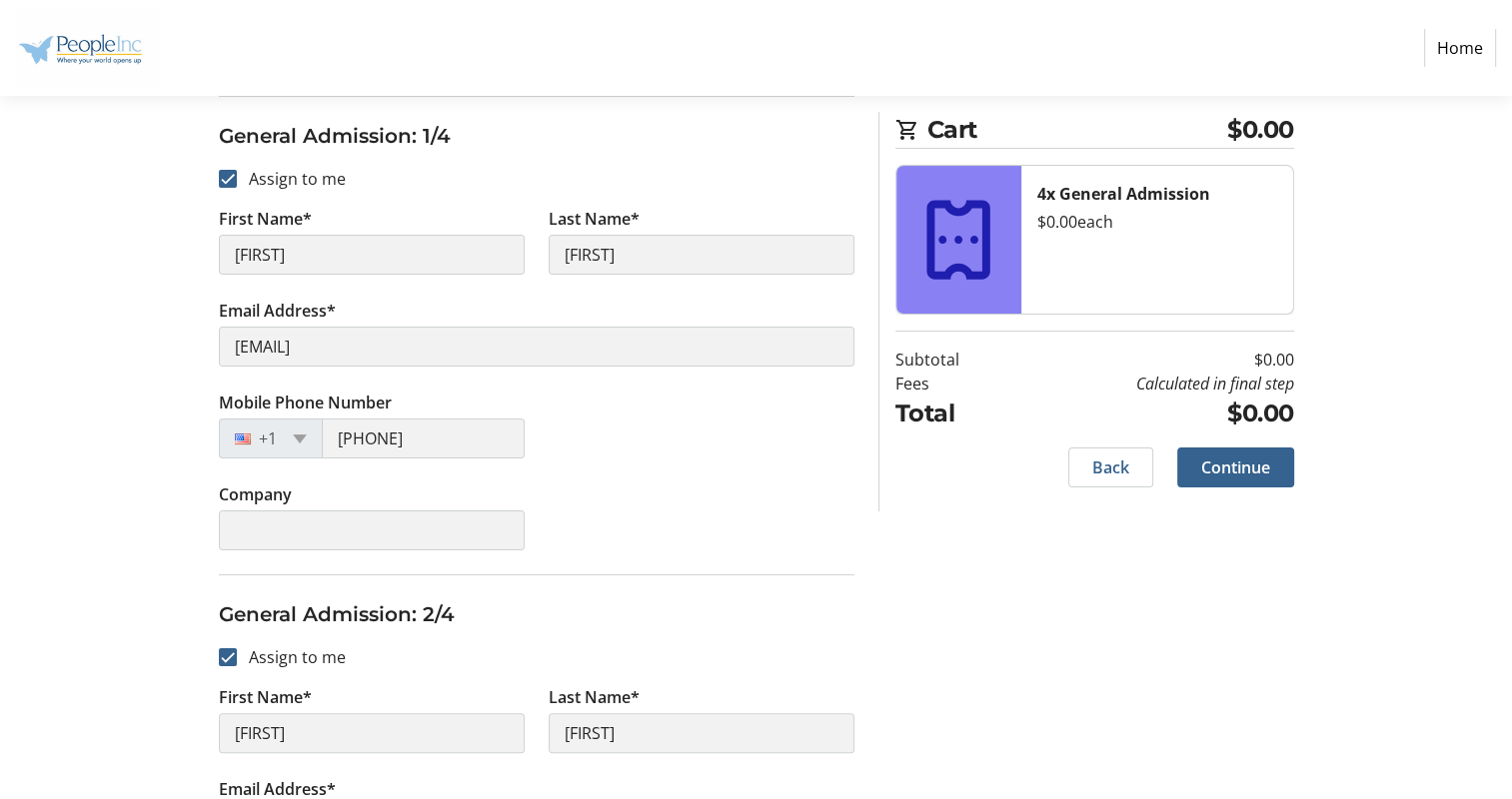 scroll, scrollTop: 72, scrollLeft: 0, axis: vertical 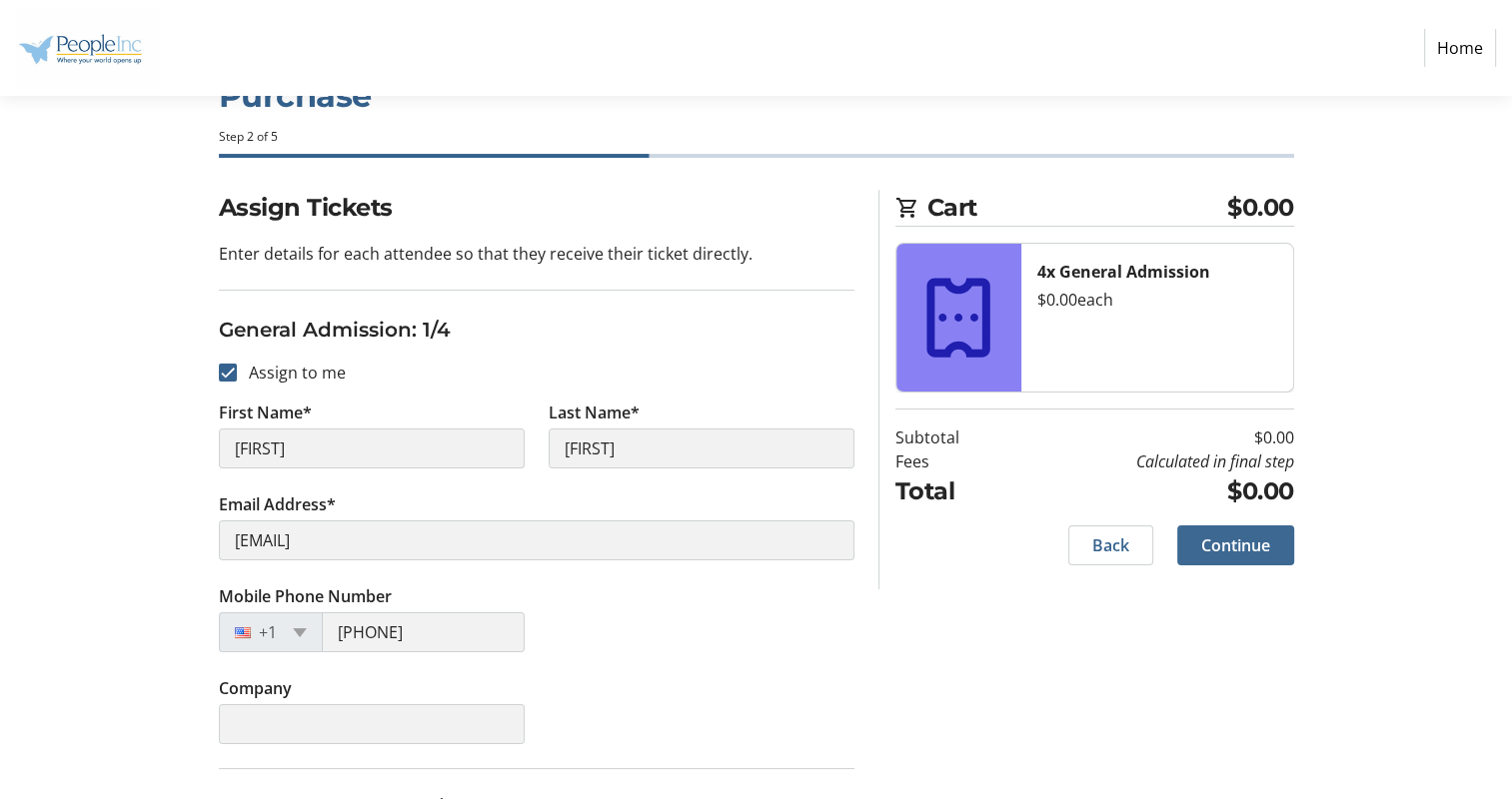 click on "Continue" 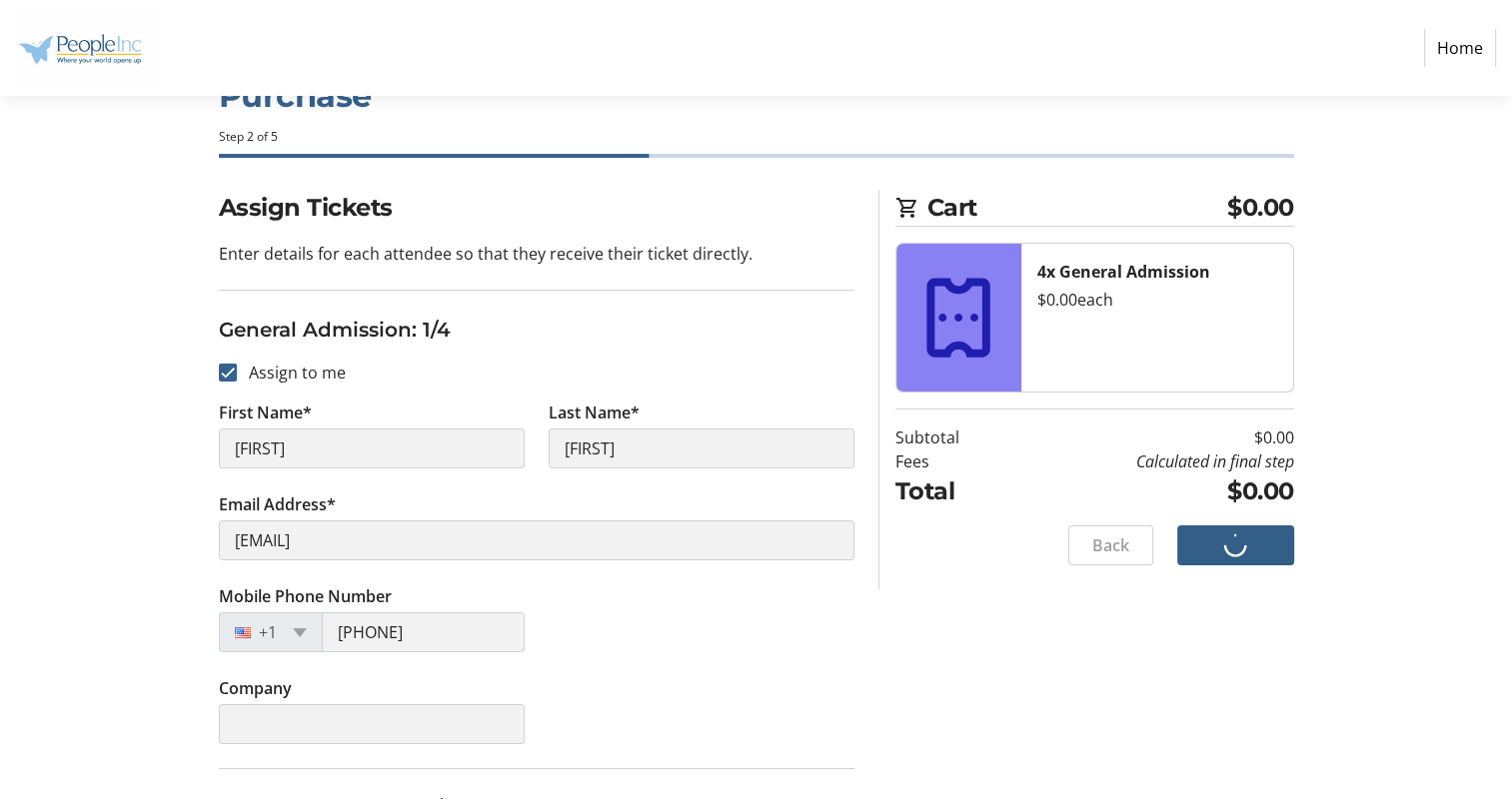 scroll, scrollTop: 0, scrollLeft: 0, axis: both 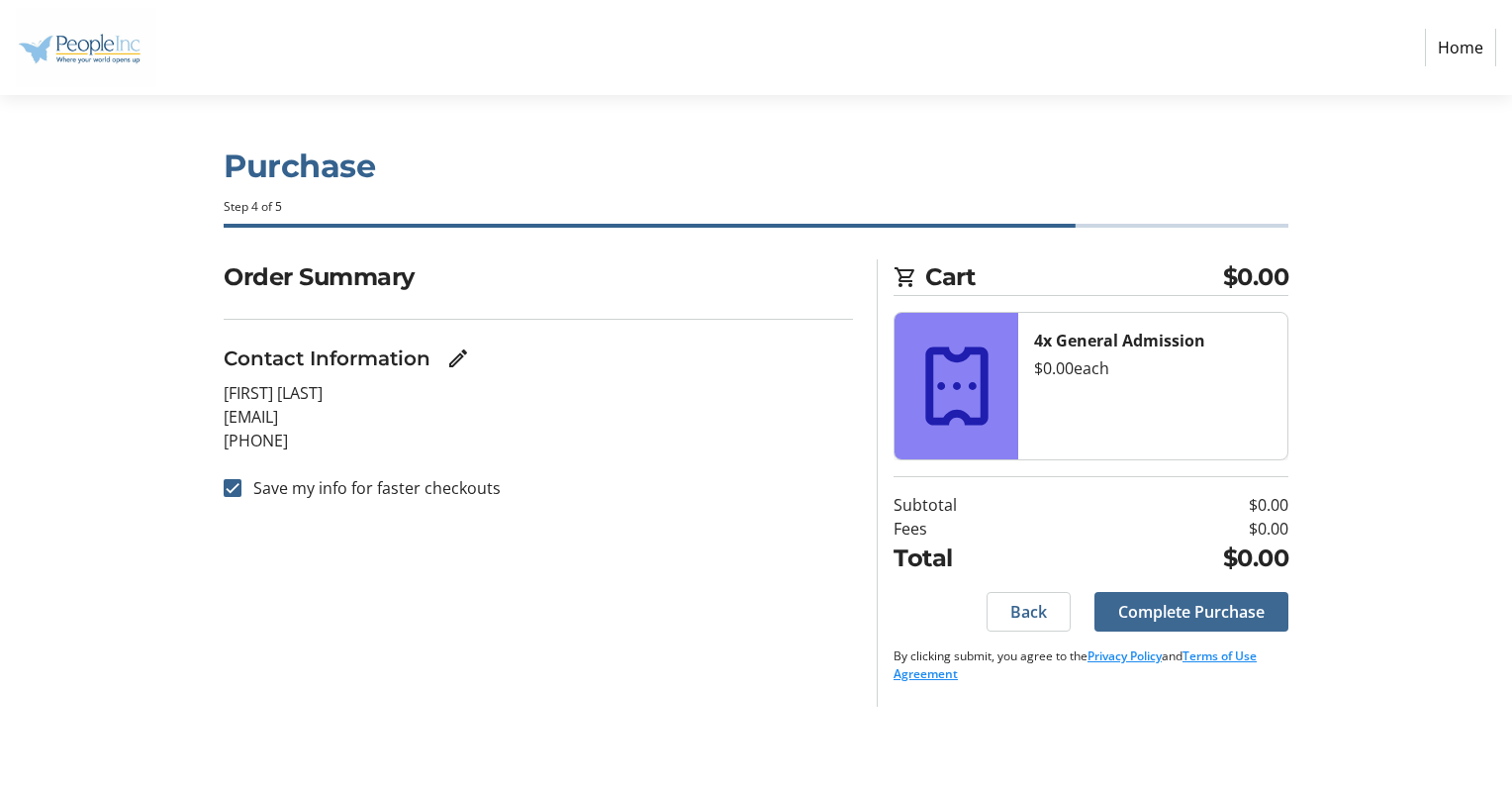 click on "Complete Purchase" 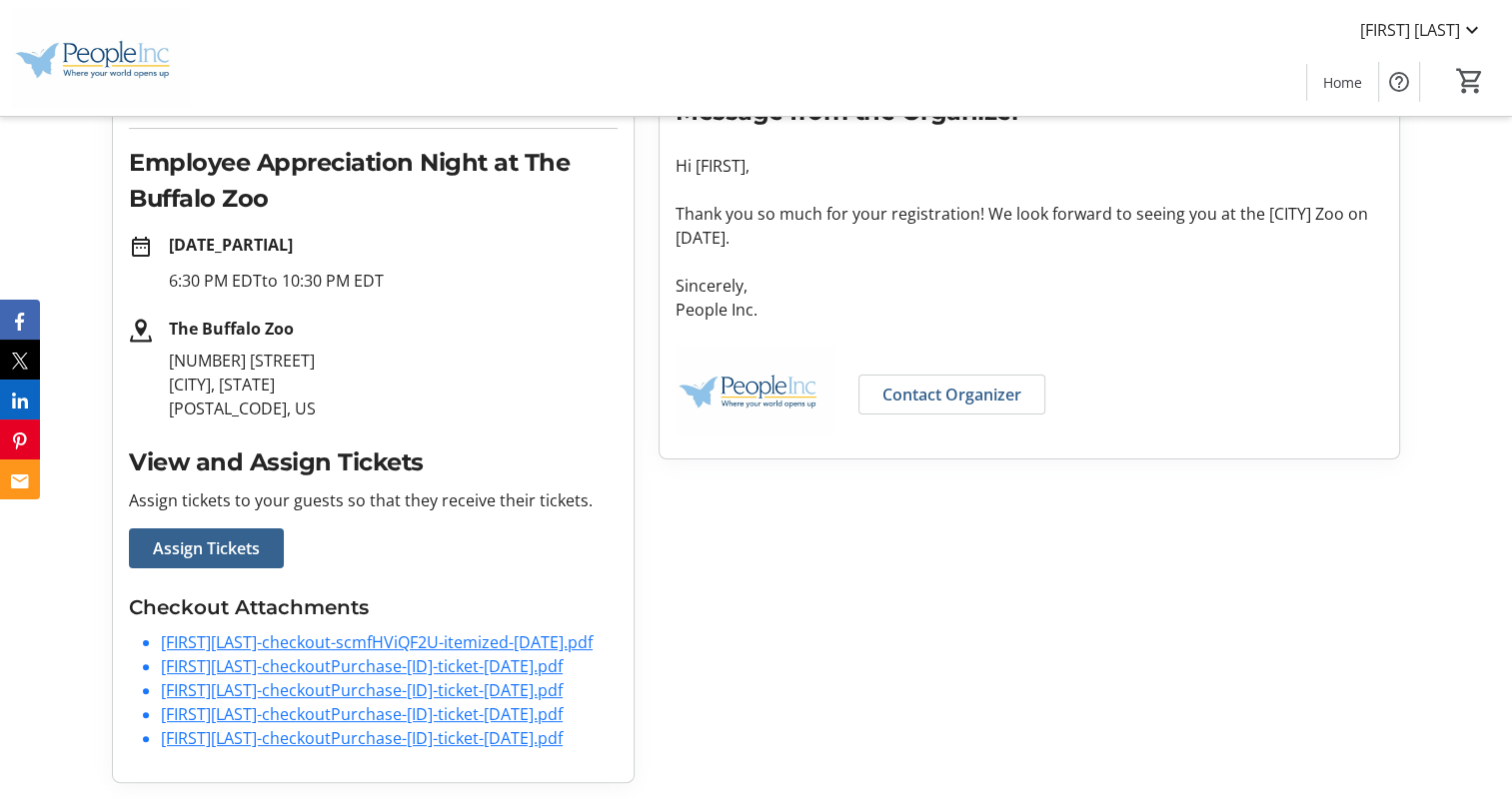 scroll, scrollTop: 405, scrollLeft: 0, axis: vertical 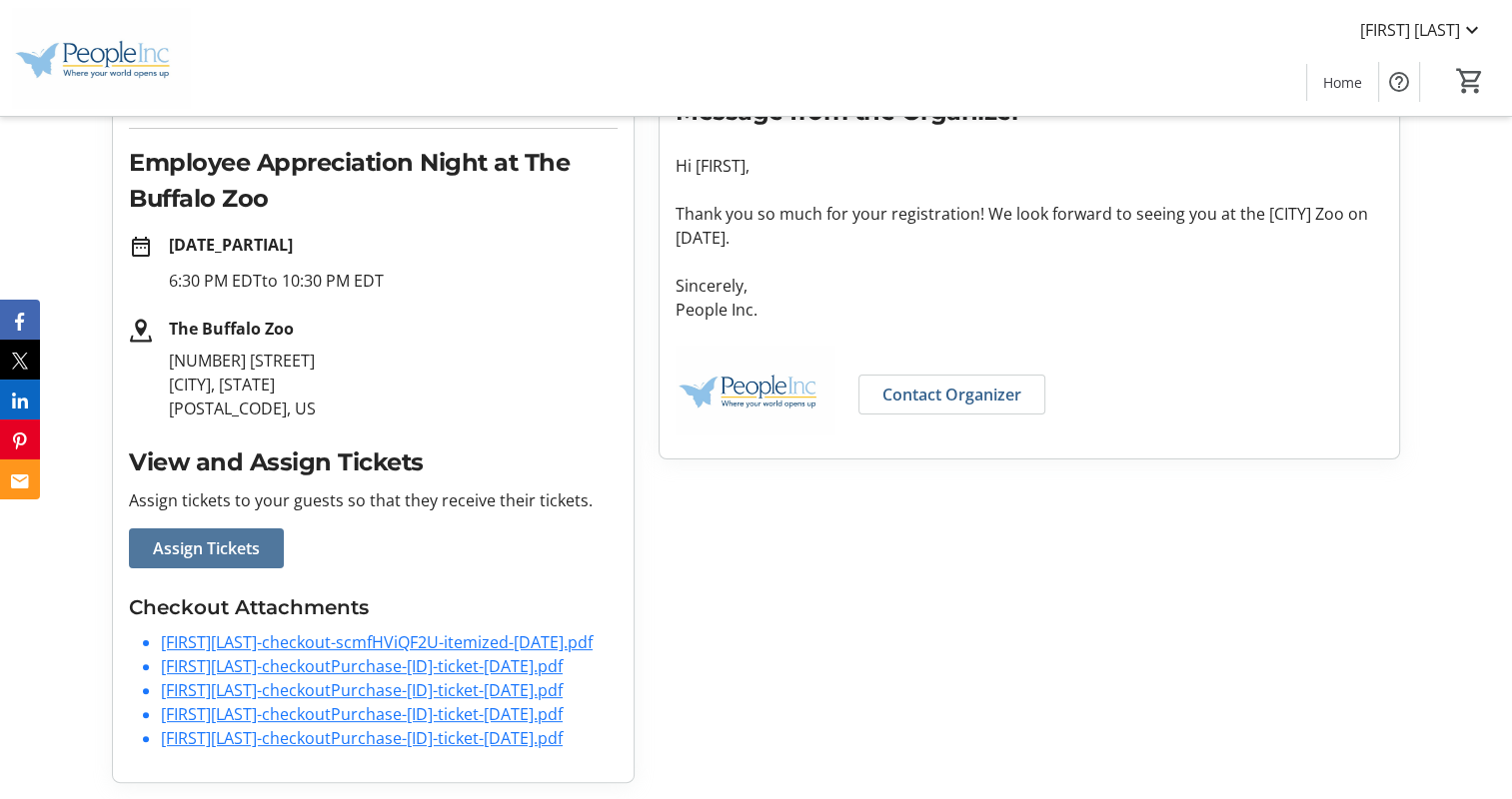 click on "Assign Tickets" 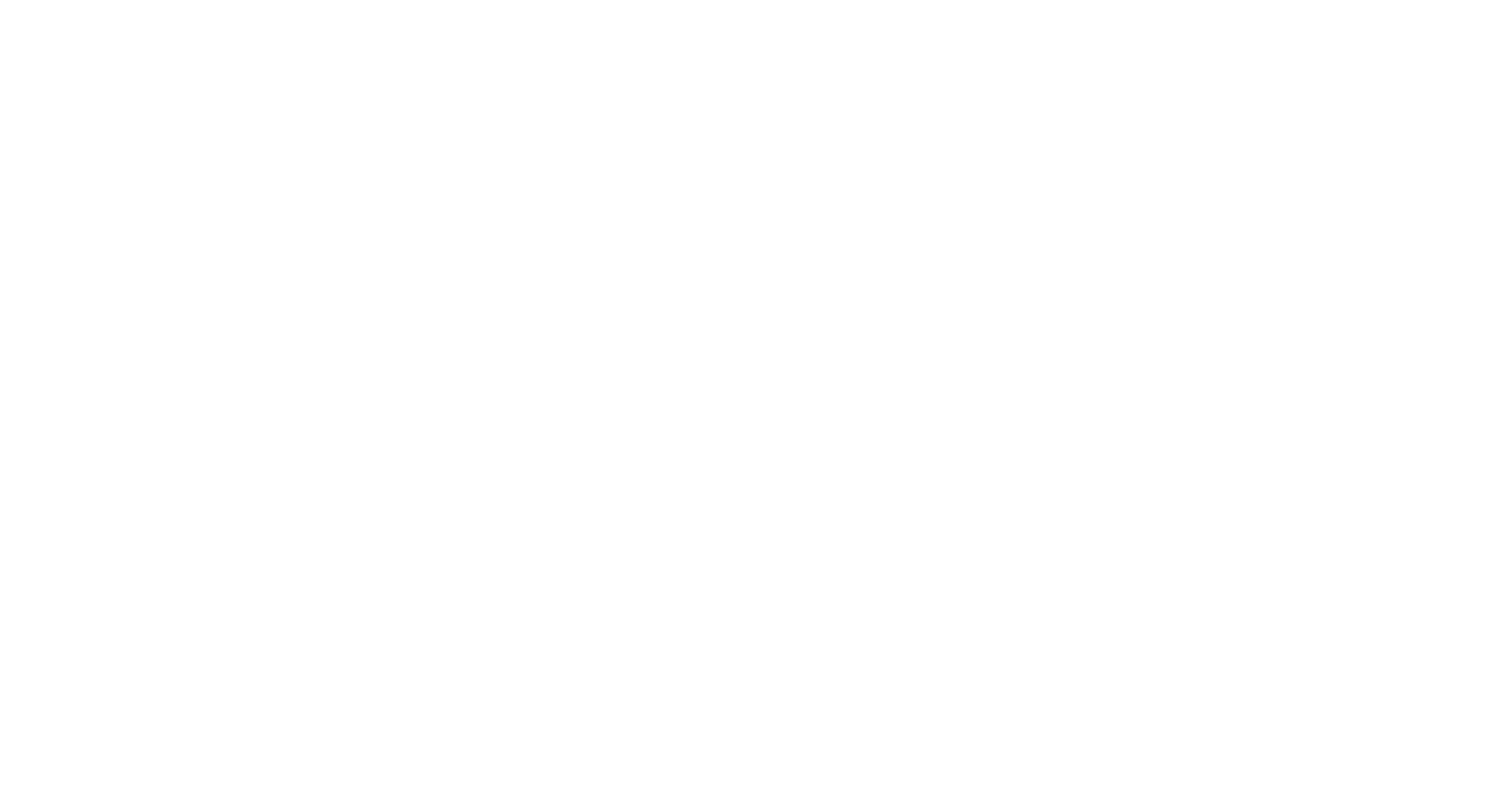 scroll, scrollTop: 0, scrollLeft: 0, axis: both 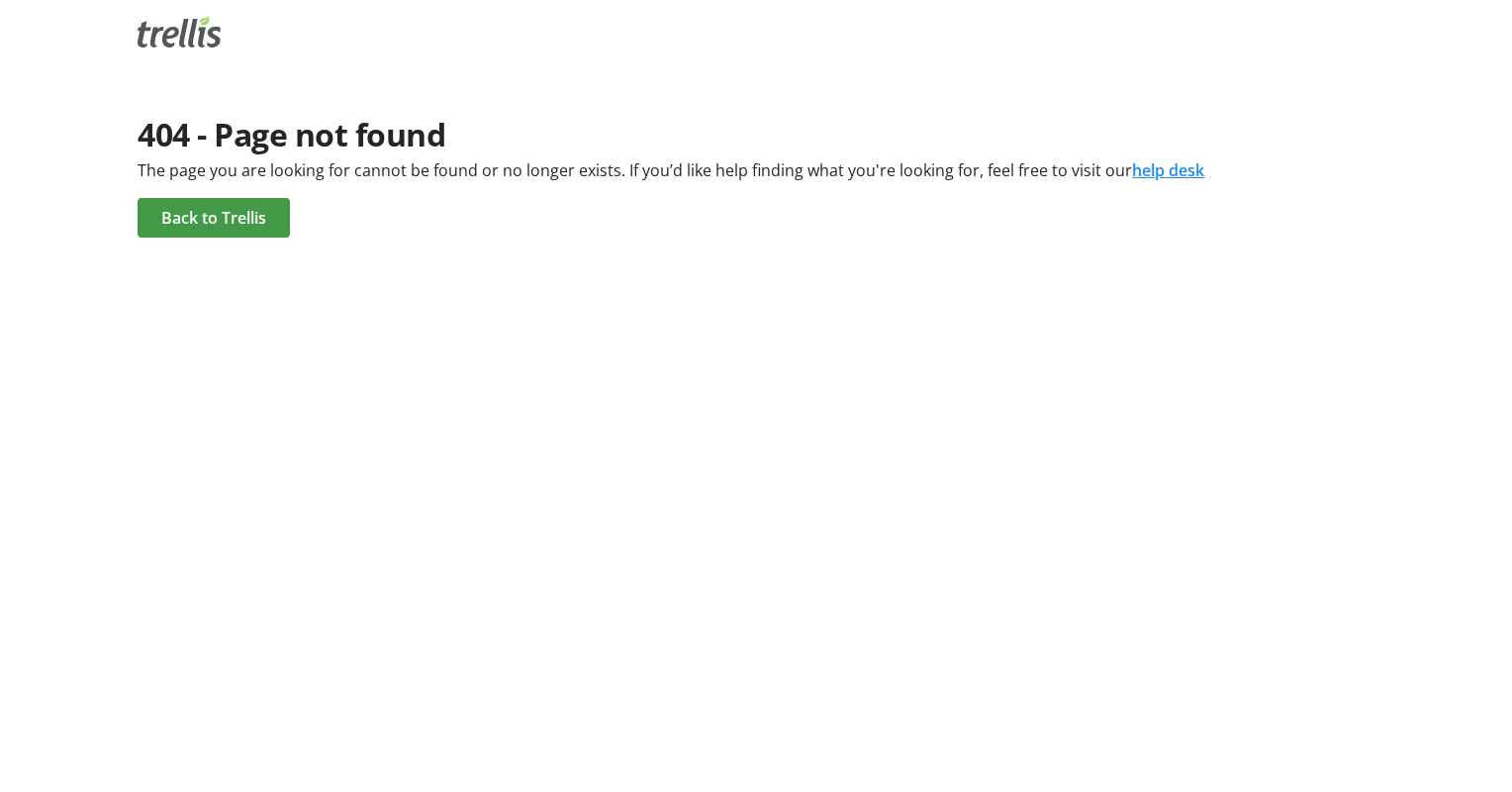 click 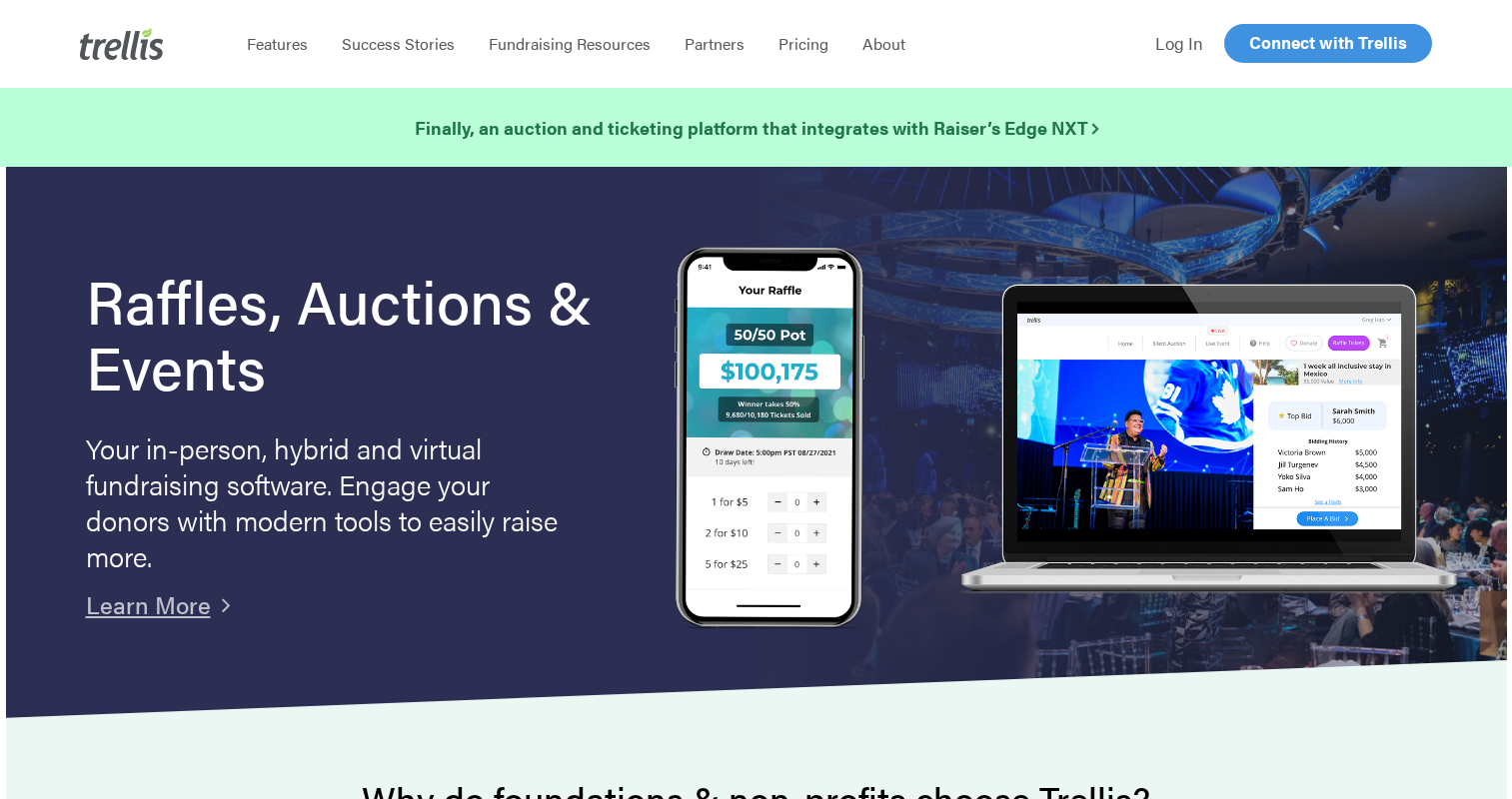 scroll, scrollTop: 0, scrollLeft: 0, axis: both 